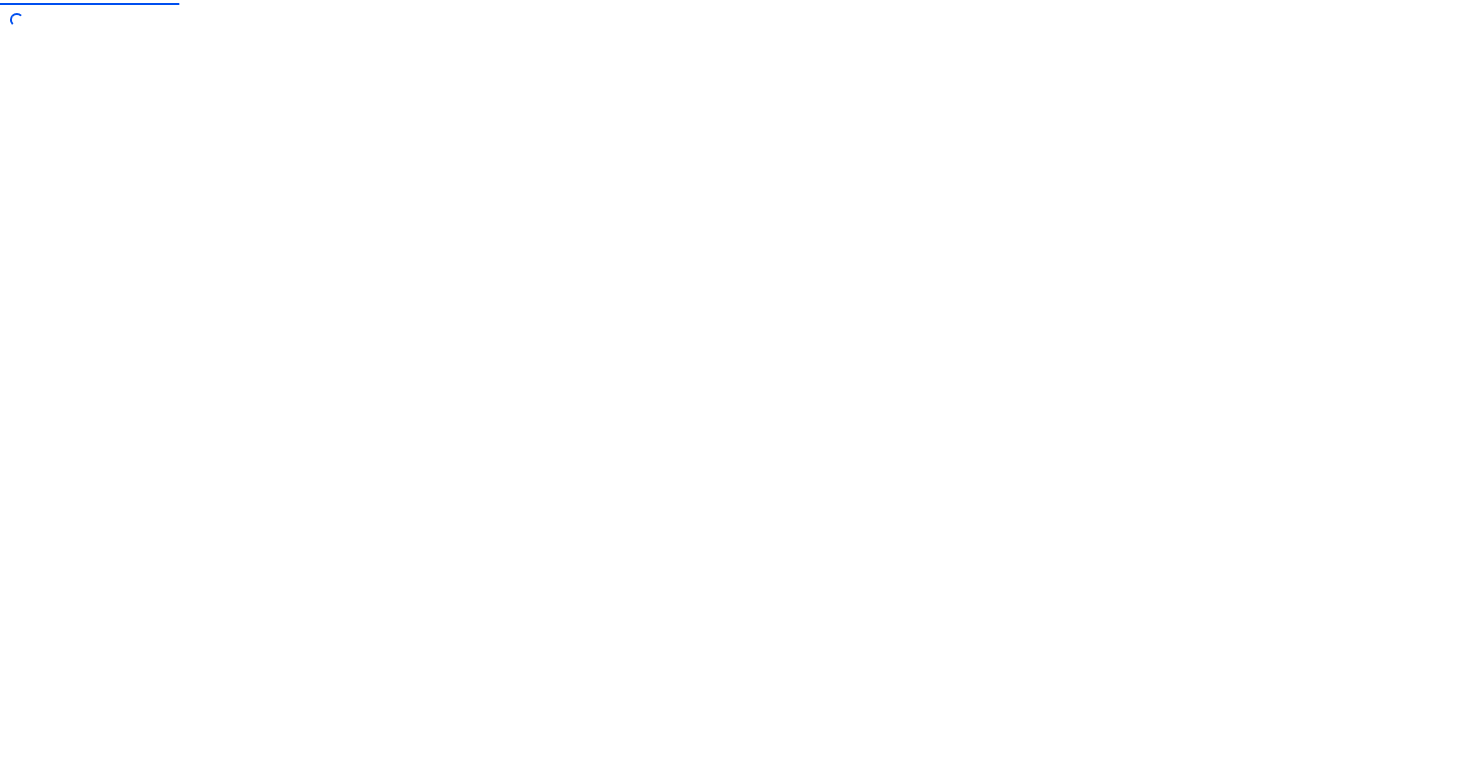 scroll, scrollTop: 0, scrollLeft: 0, axis: both 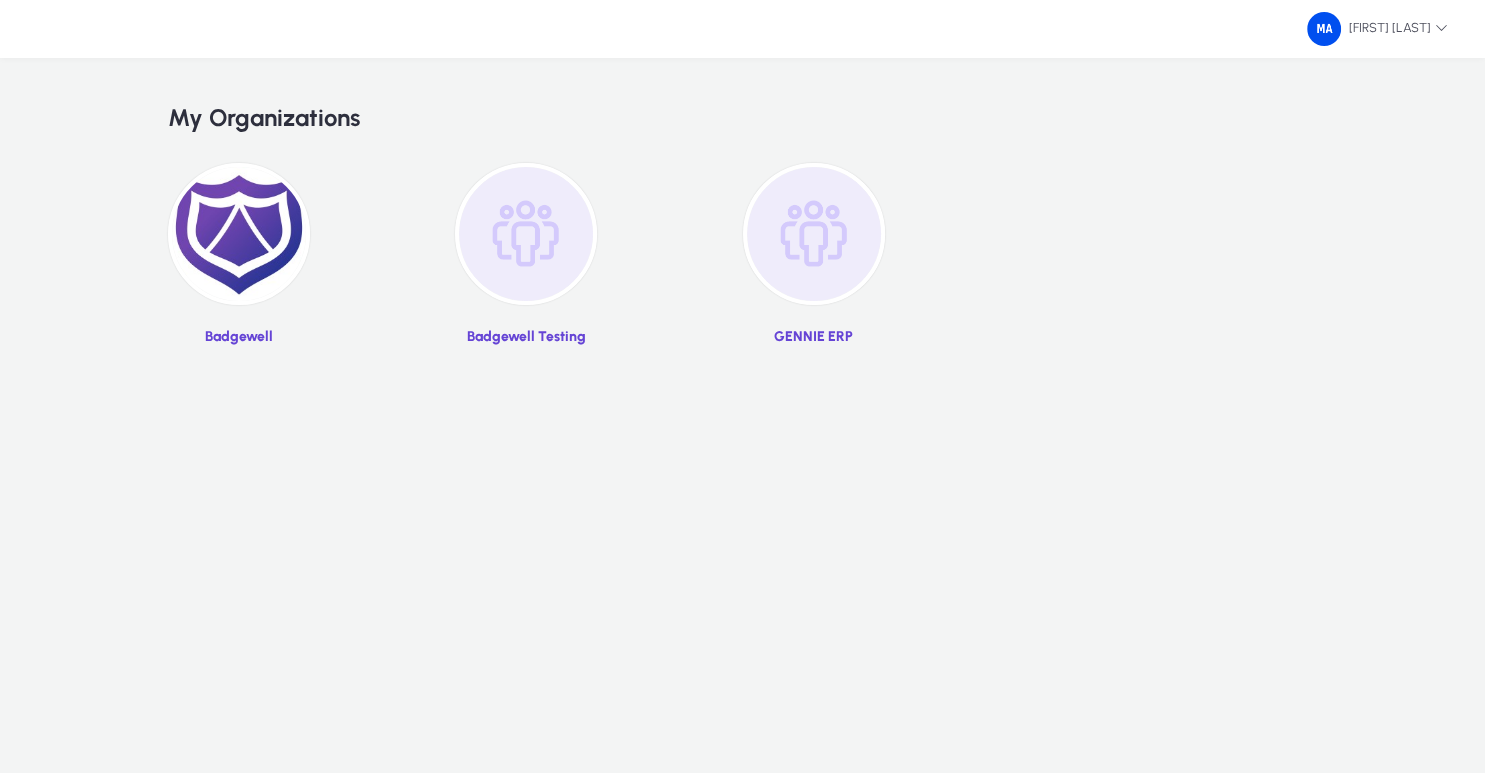 click 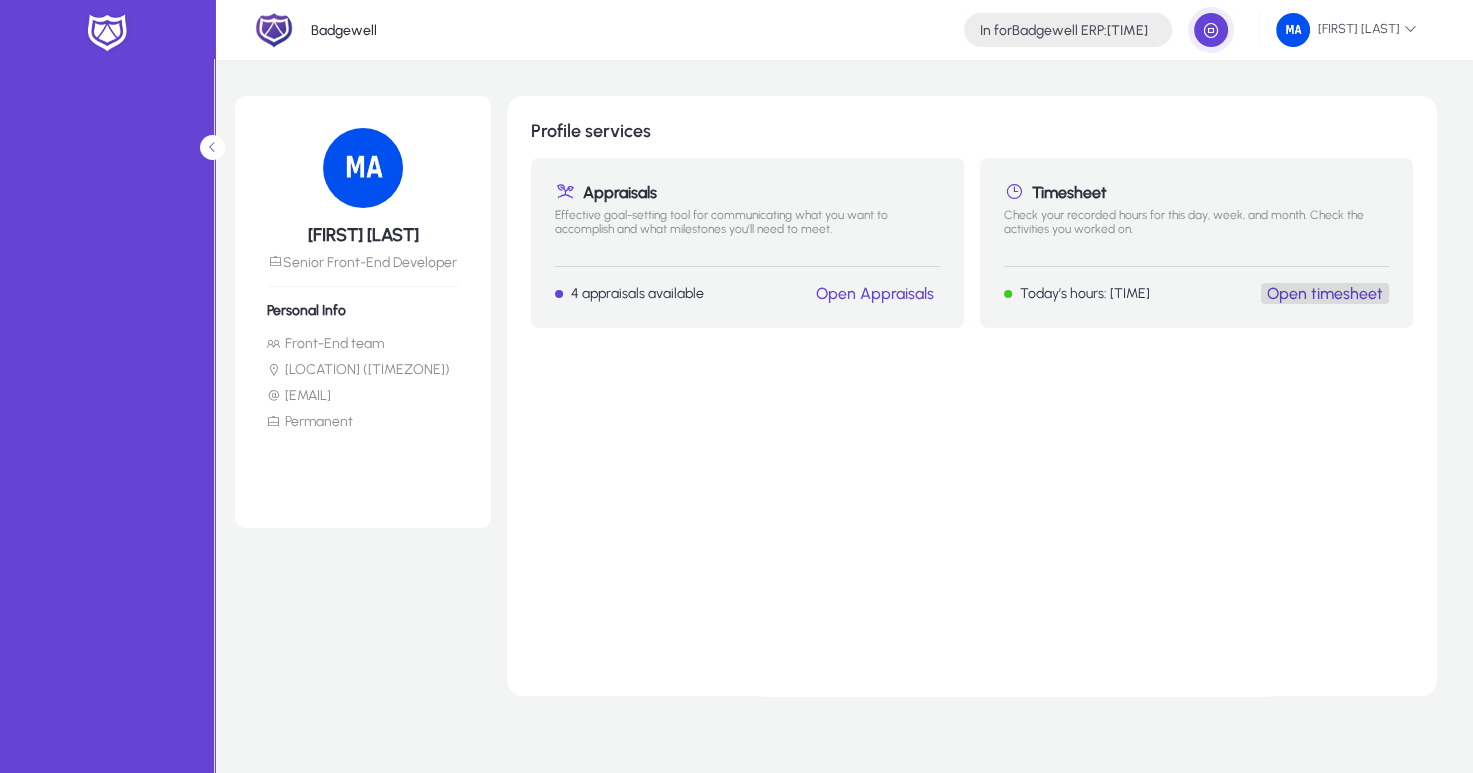 click on "Open timesheet" 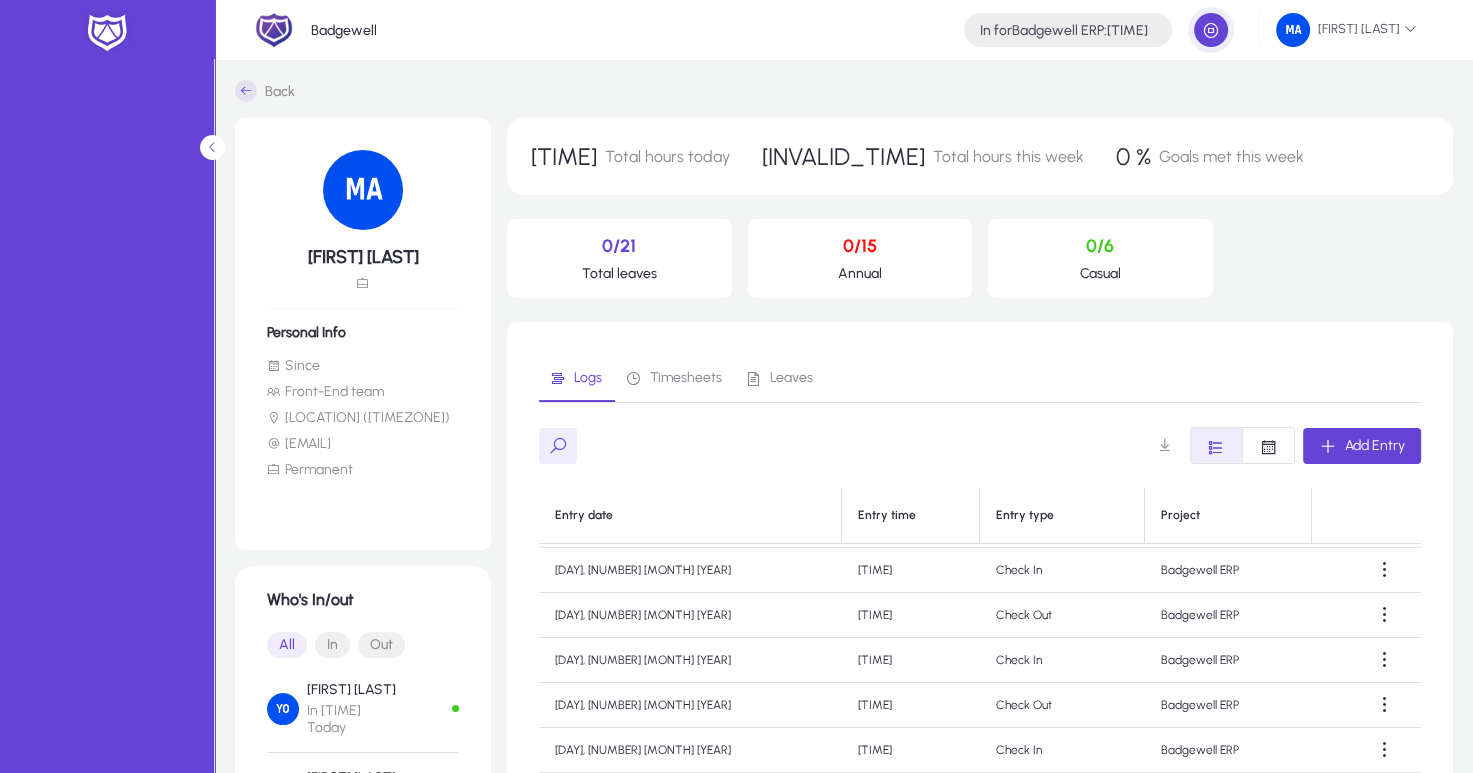 scroll, scrollTop: 190, scrollLeft: 0, axis: vertical 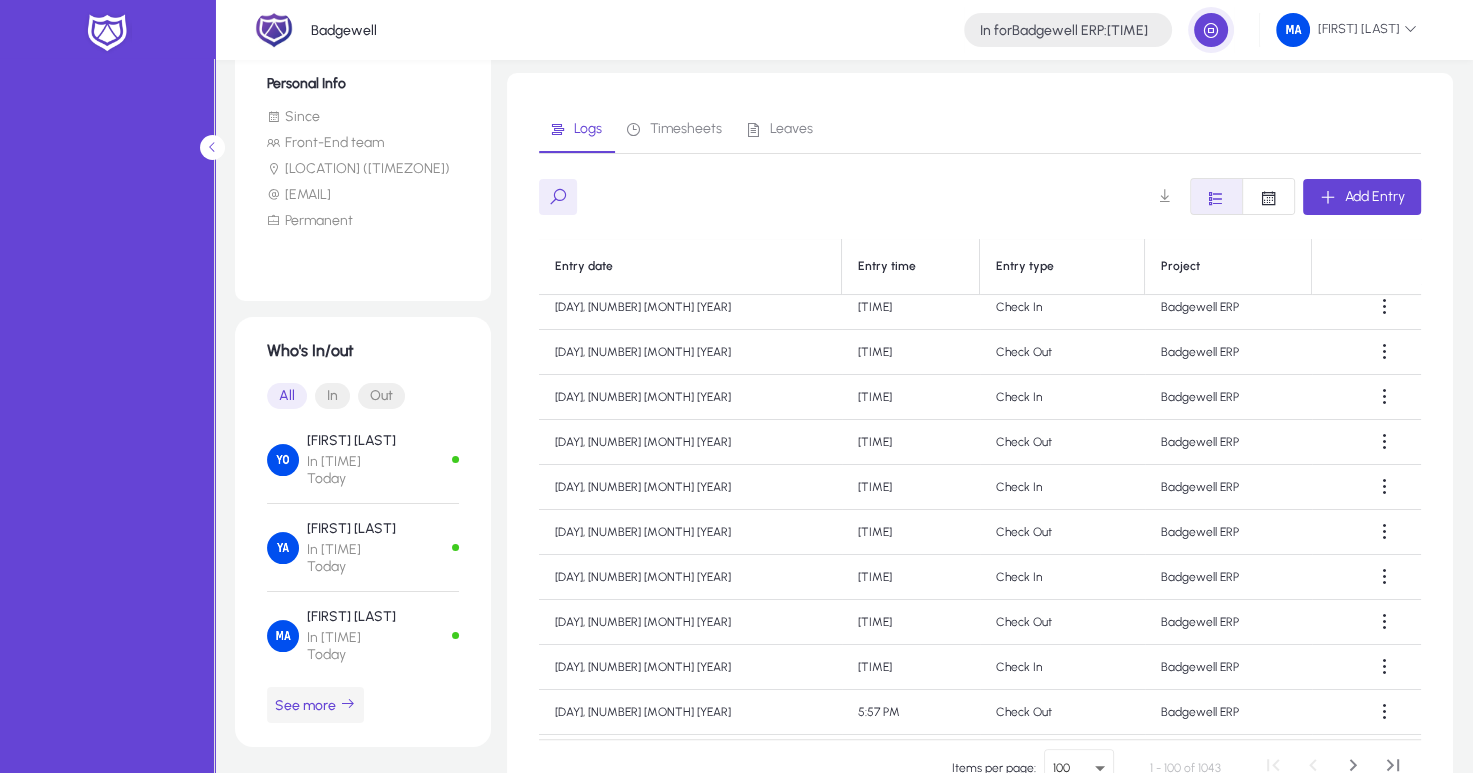 click 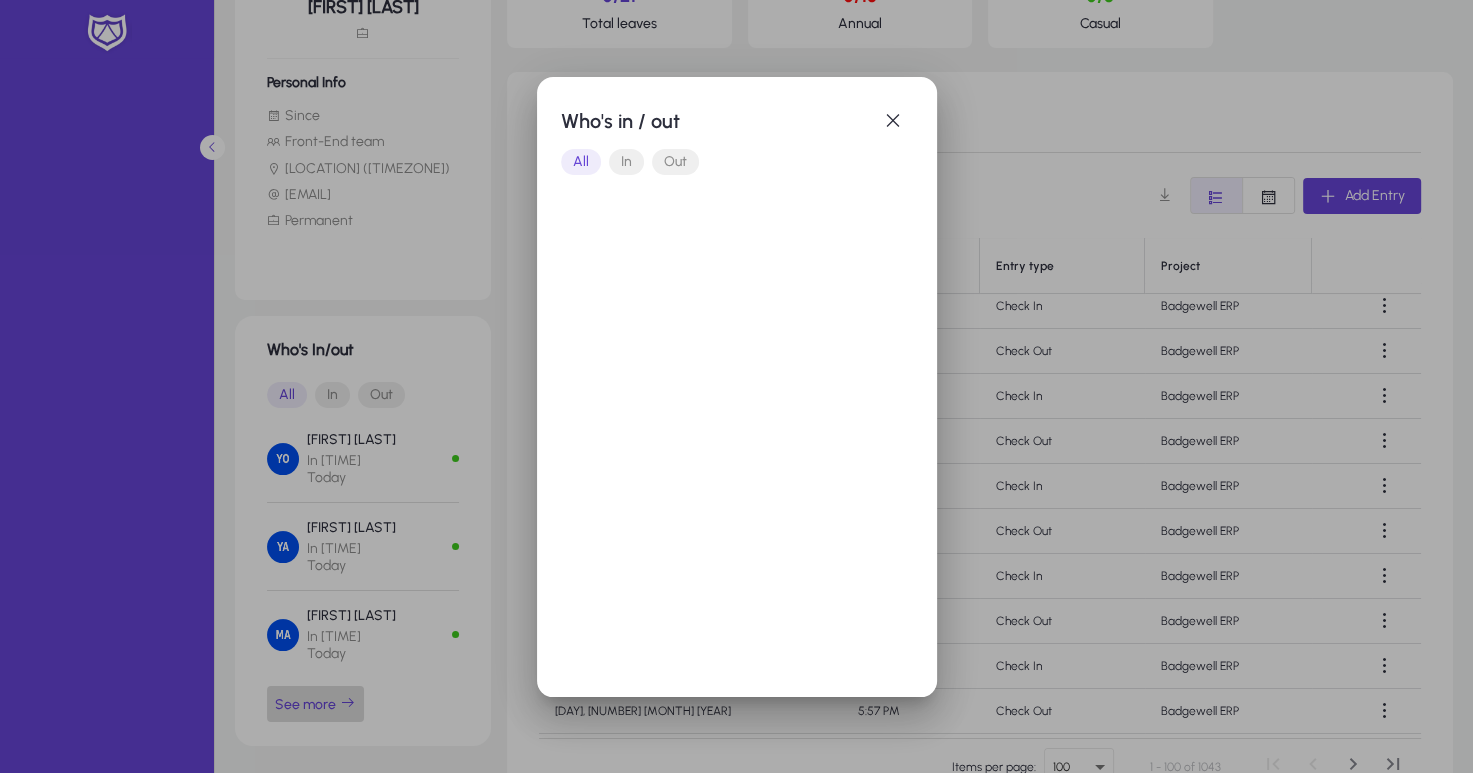 scroll, scrollTop: 0, scrollLeft: 0, axis: both 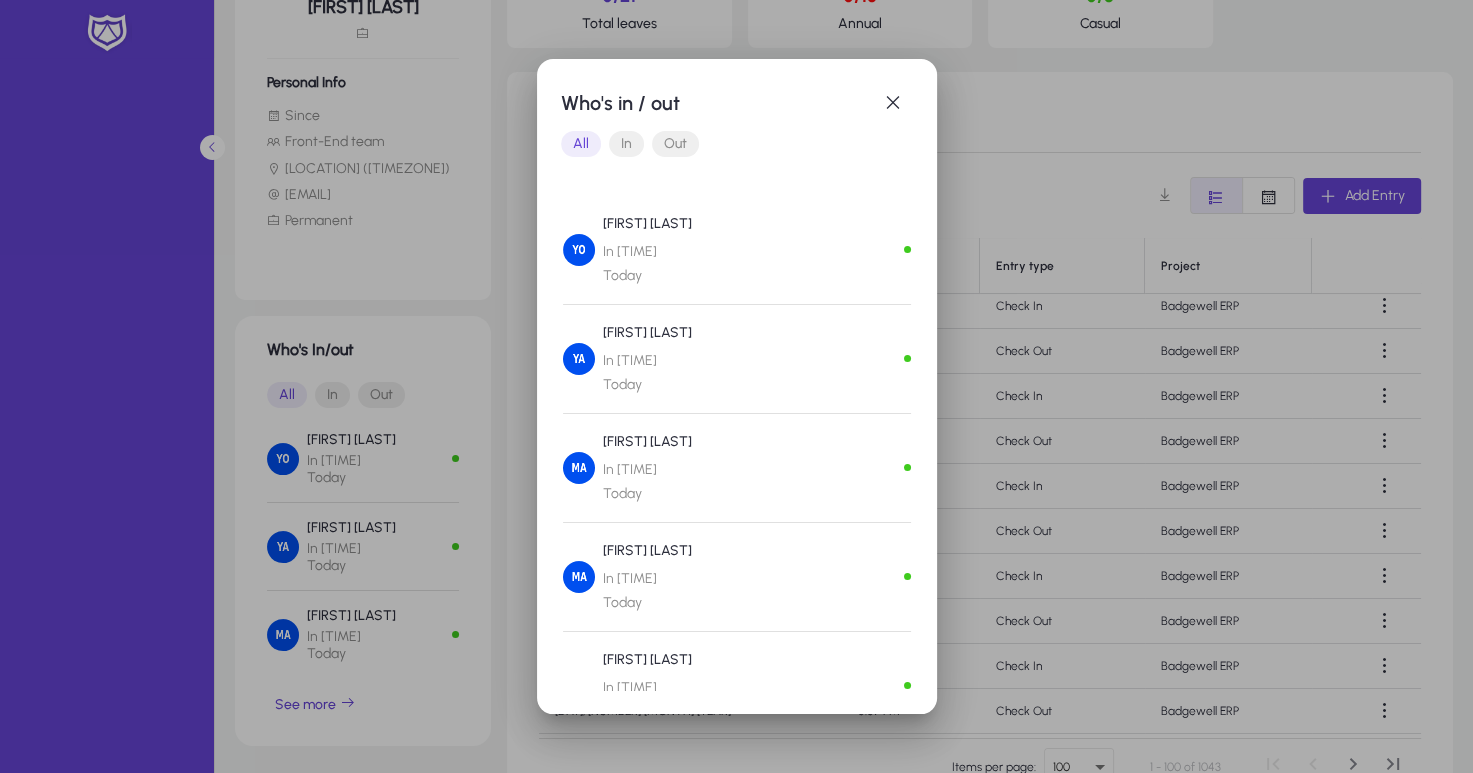 click at bounding box center (736, 386) 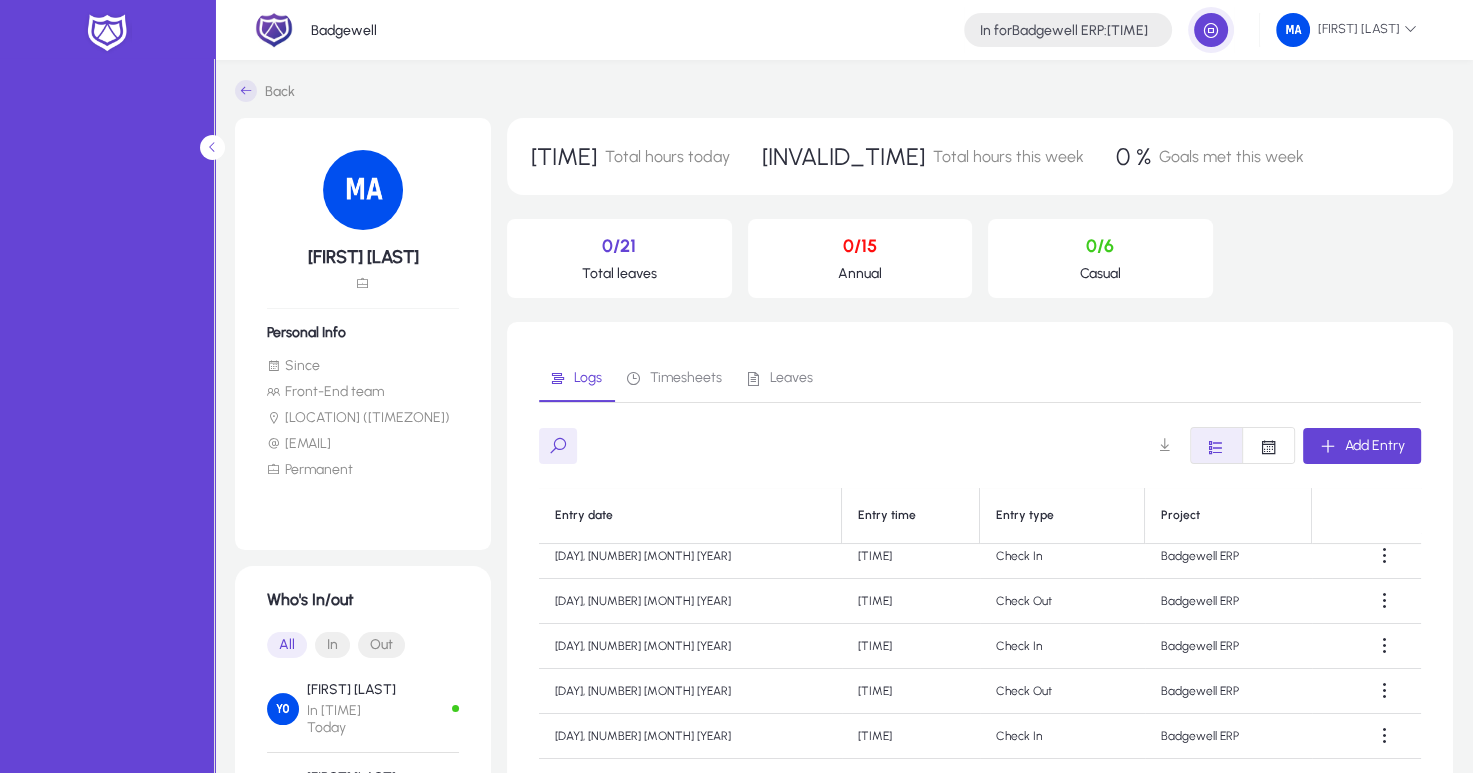 scroll, scrollTop: 249, scrollLeft: 0, axis: vertical 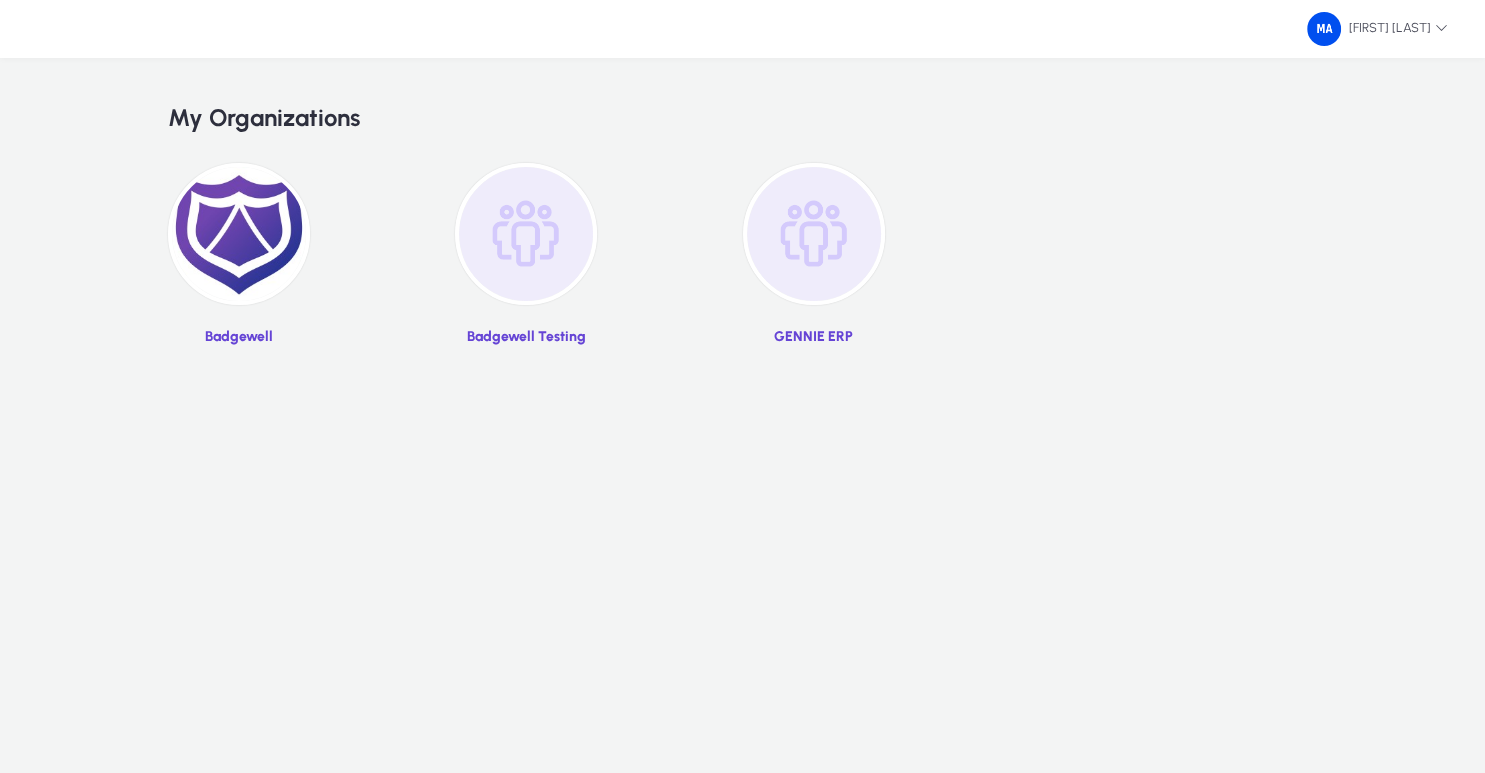 click 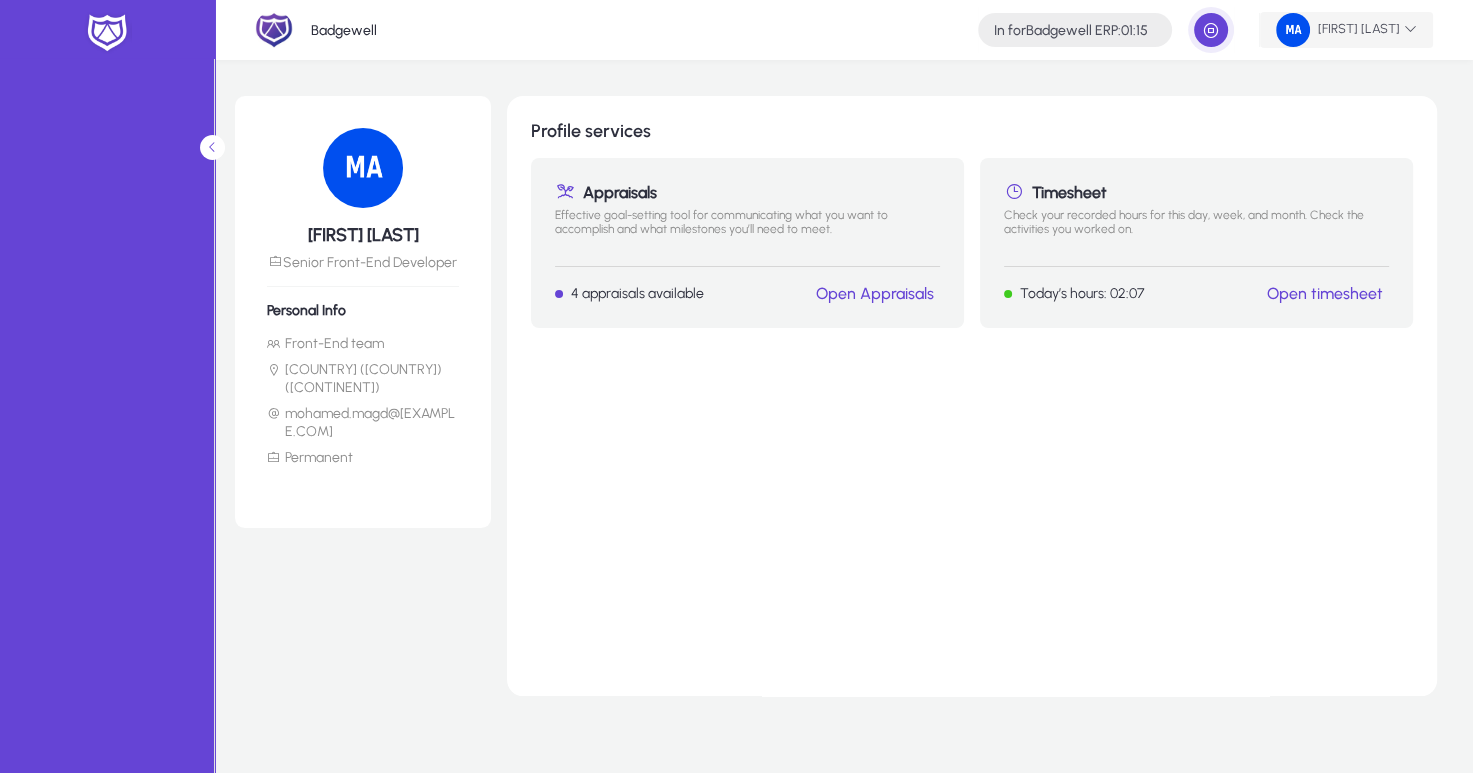 click on "[FIRST] [LAST]" 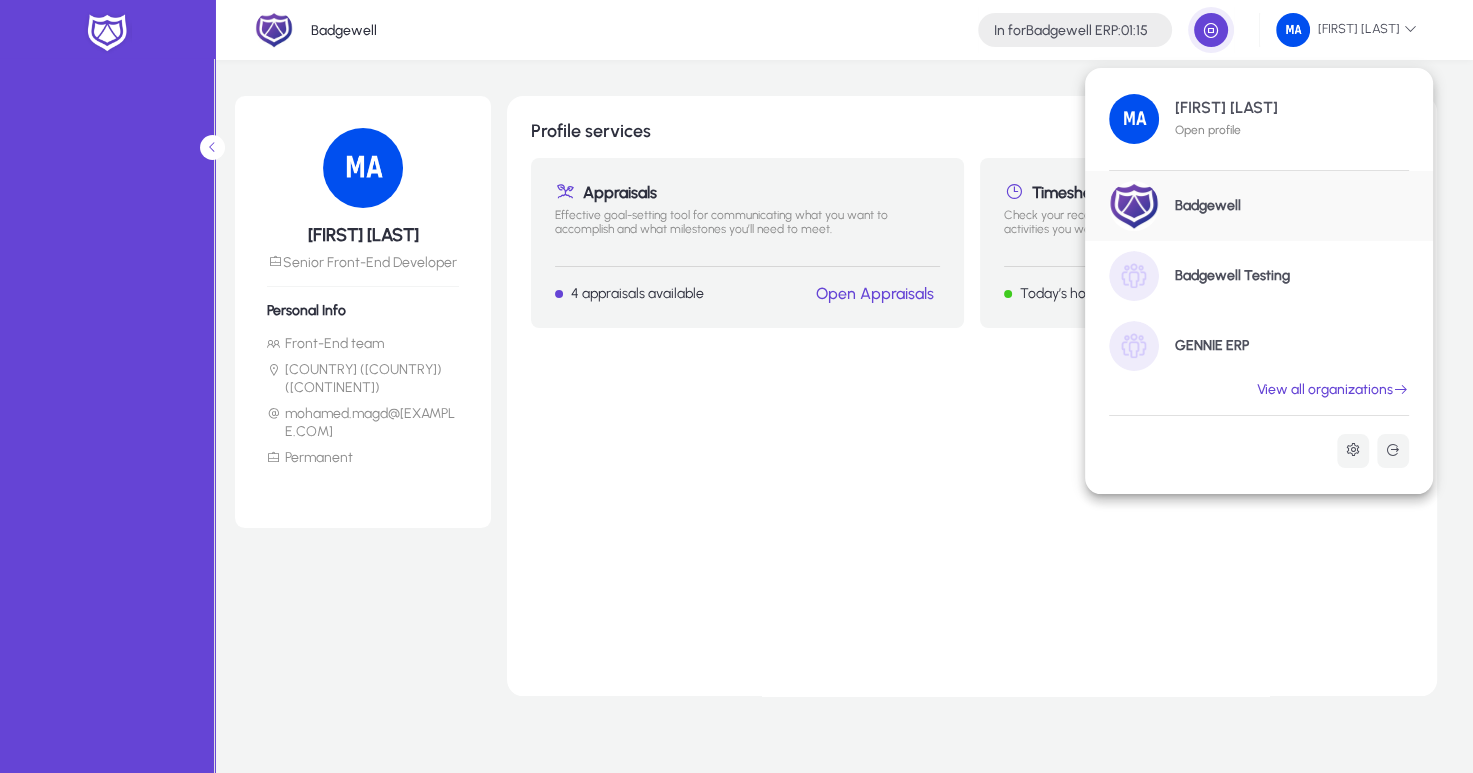 click on "Badgewell Testing" at bounding box center (1232, 276) 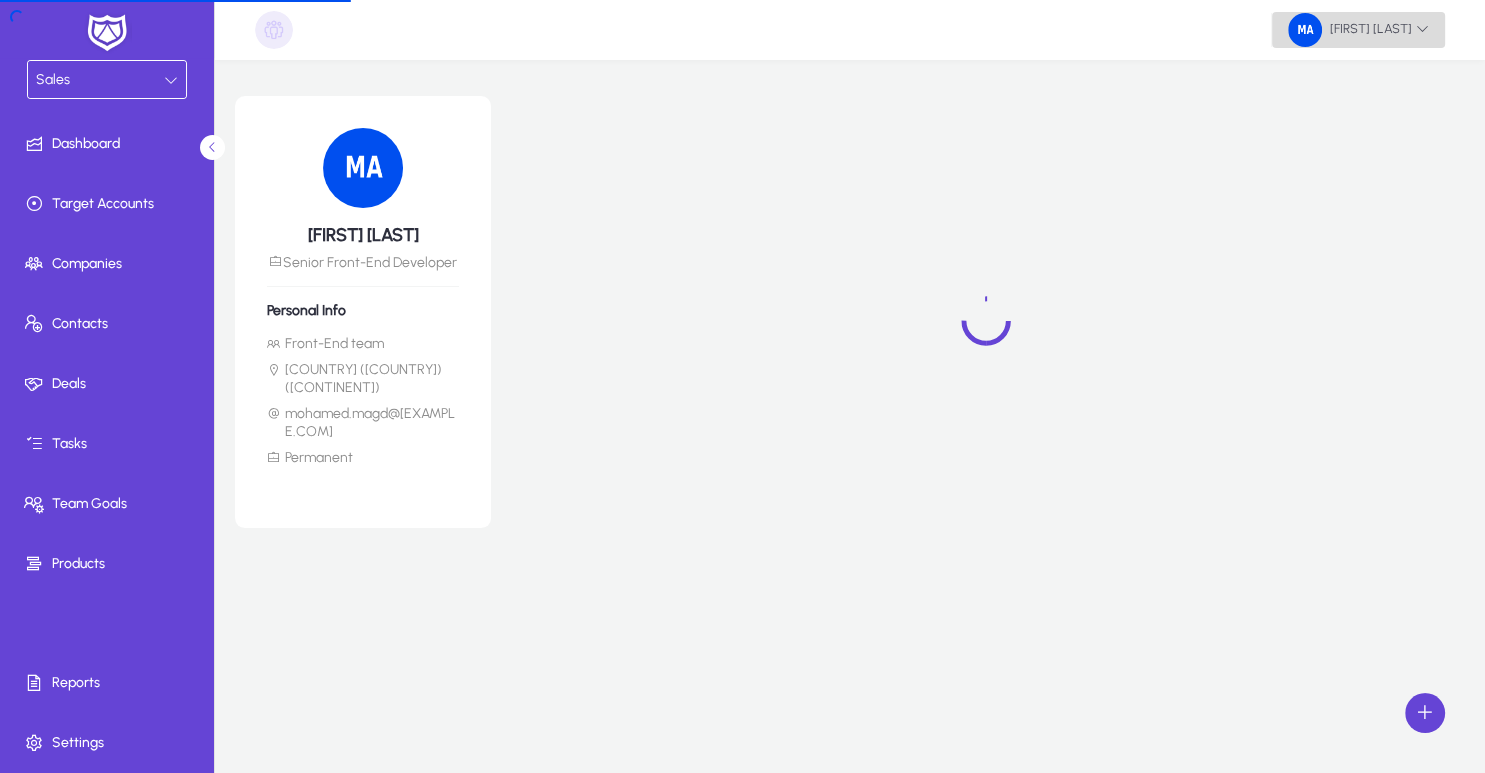click on "[FIRST] [LAST]" 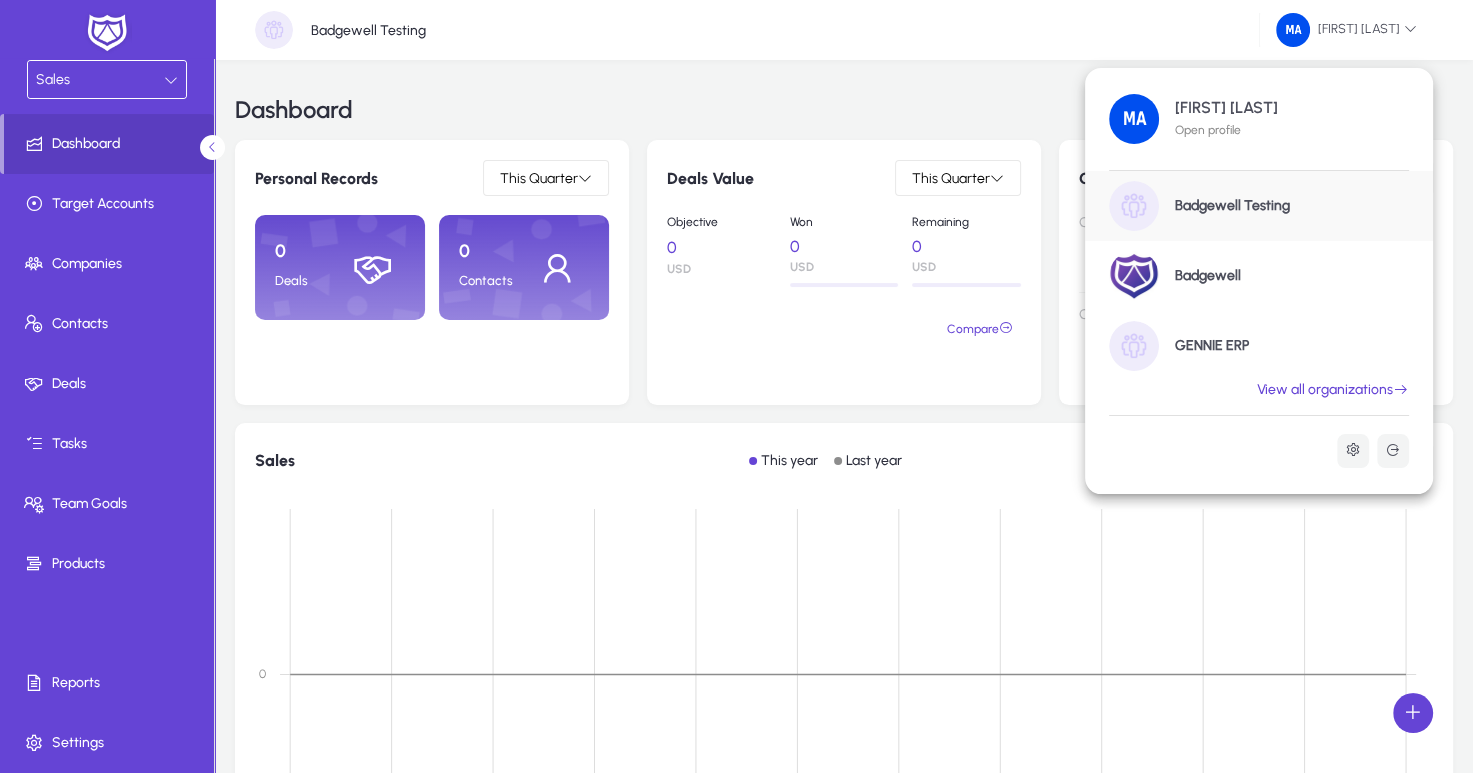 click at bounding box center [736, 386] 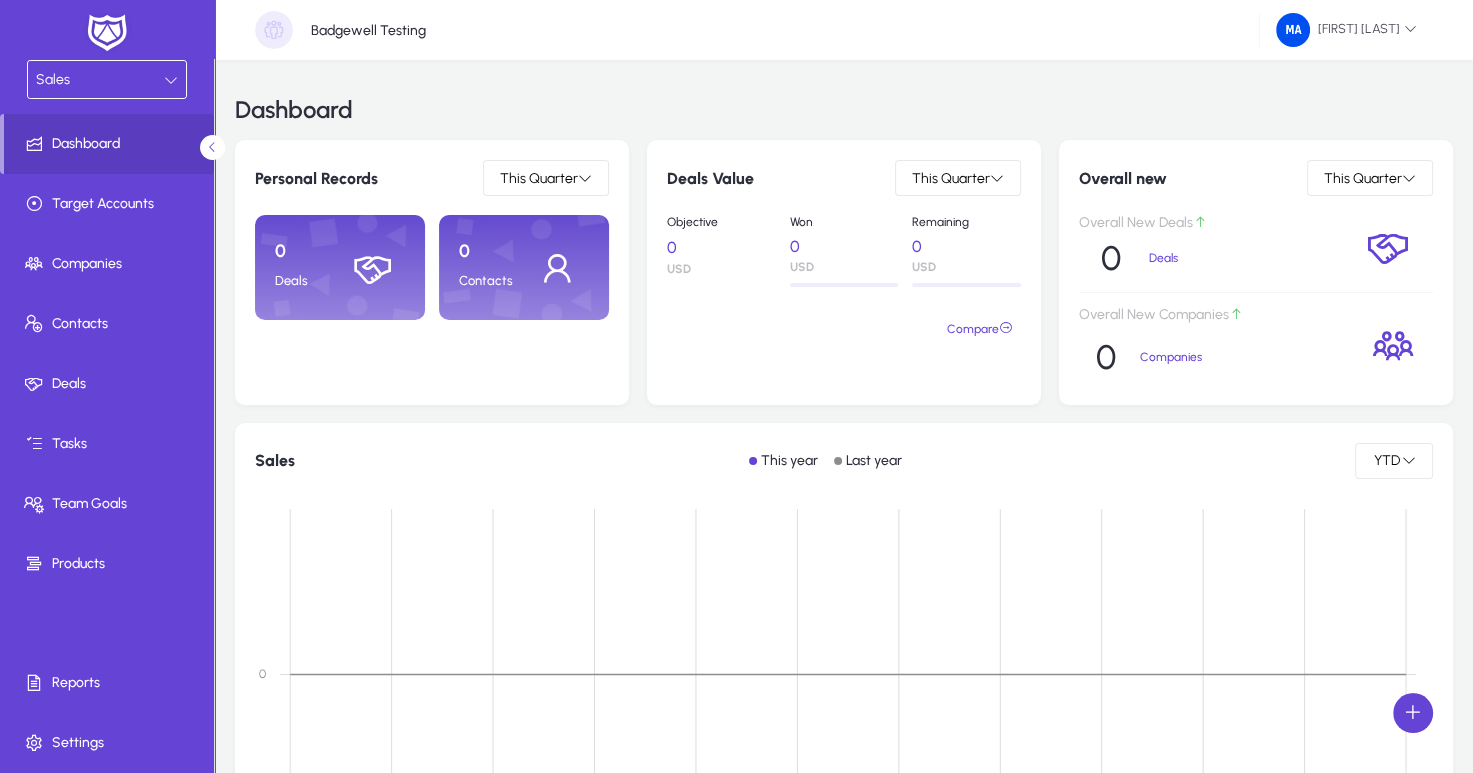 click on "Sales" at bounding box center (100, 80) 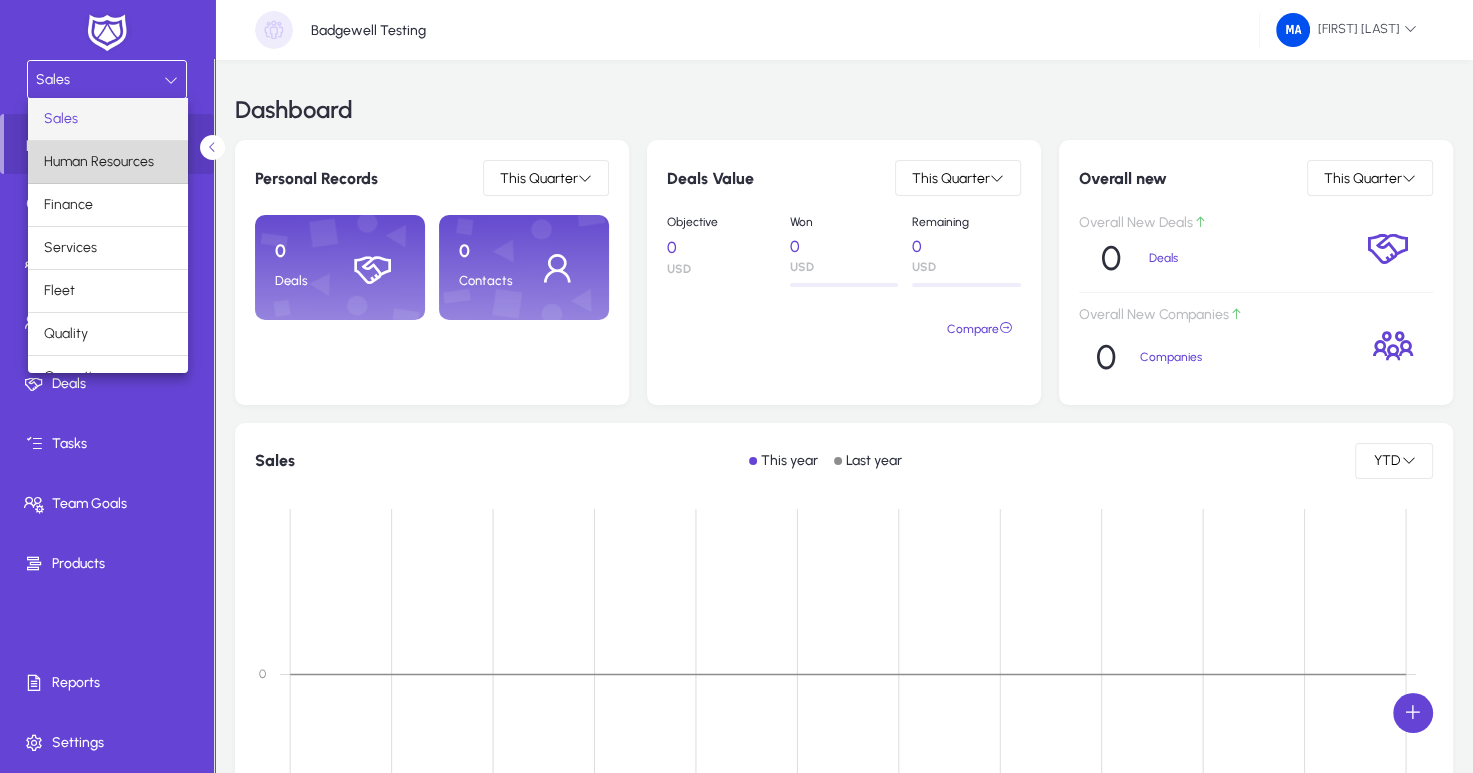 click on "Human Resources" at bounding box center (99, 162) 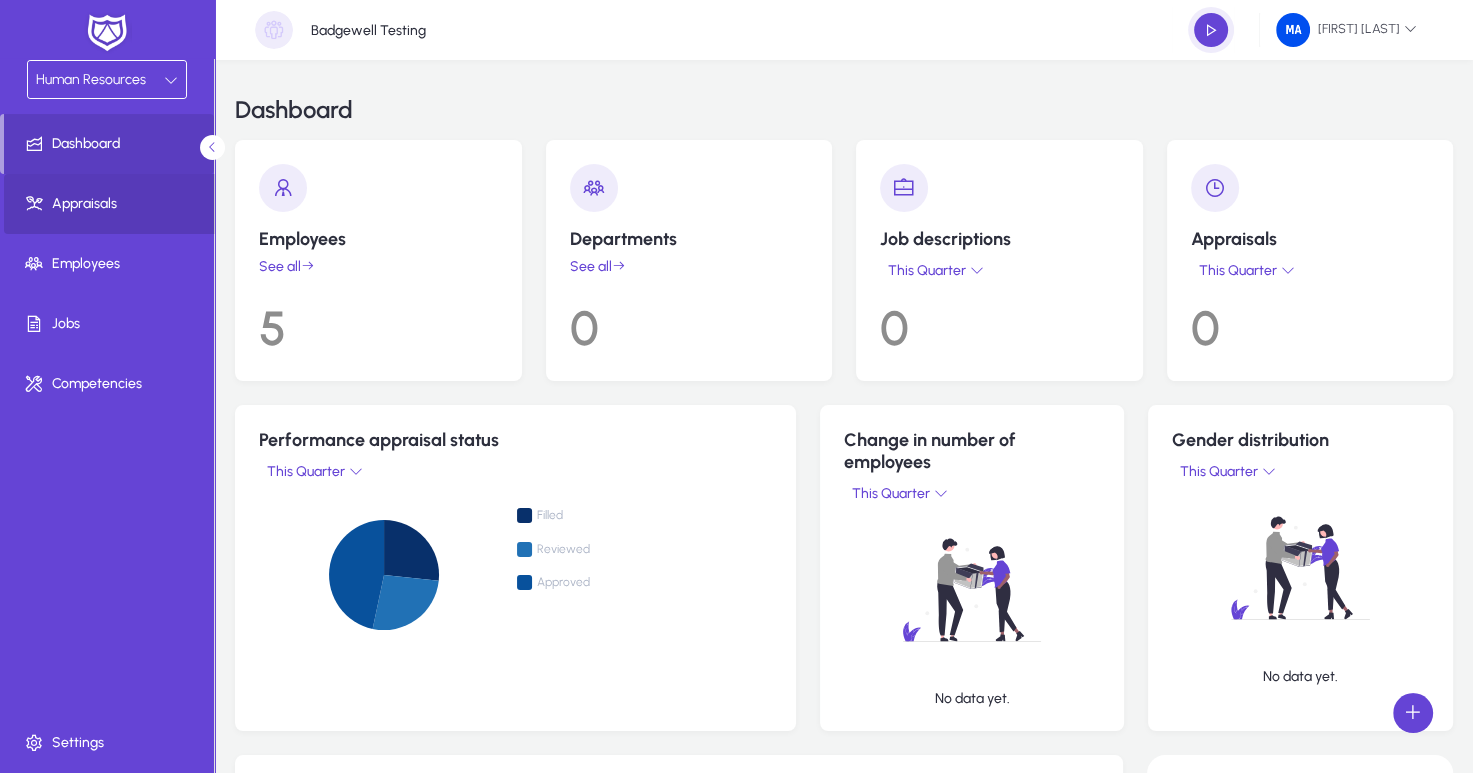 click on "Appraisals" 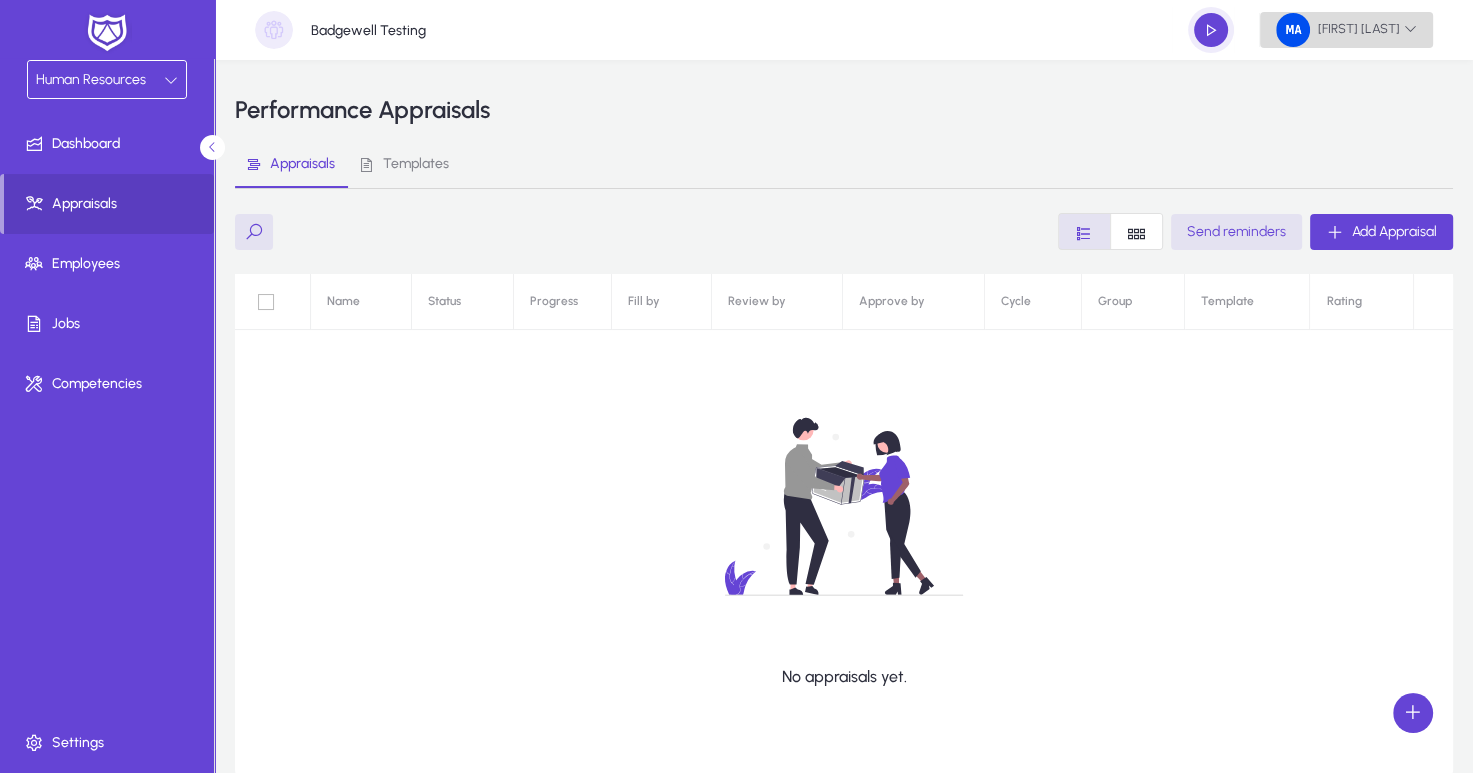click on "[FIRST] [LAST]" 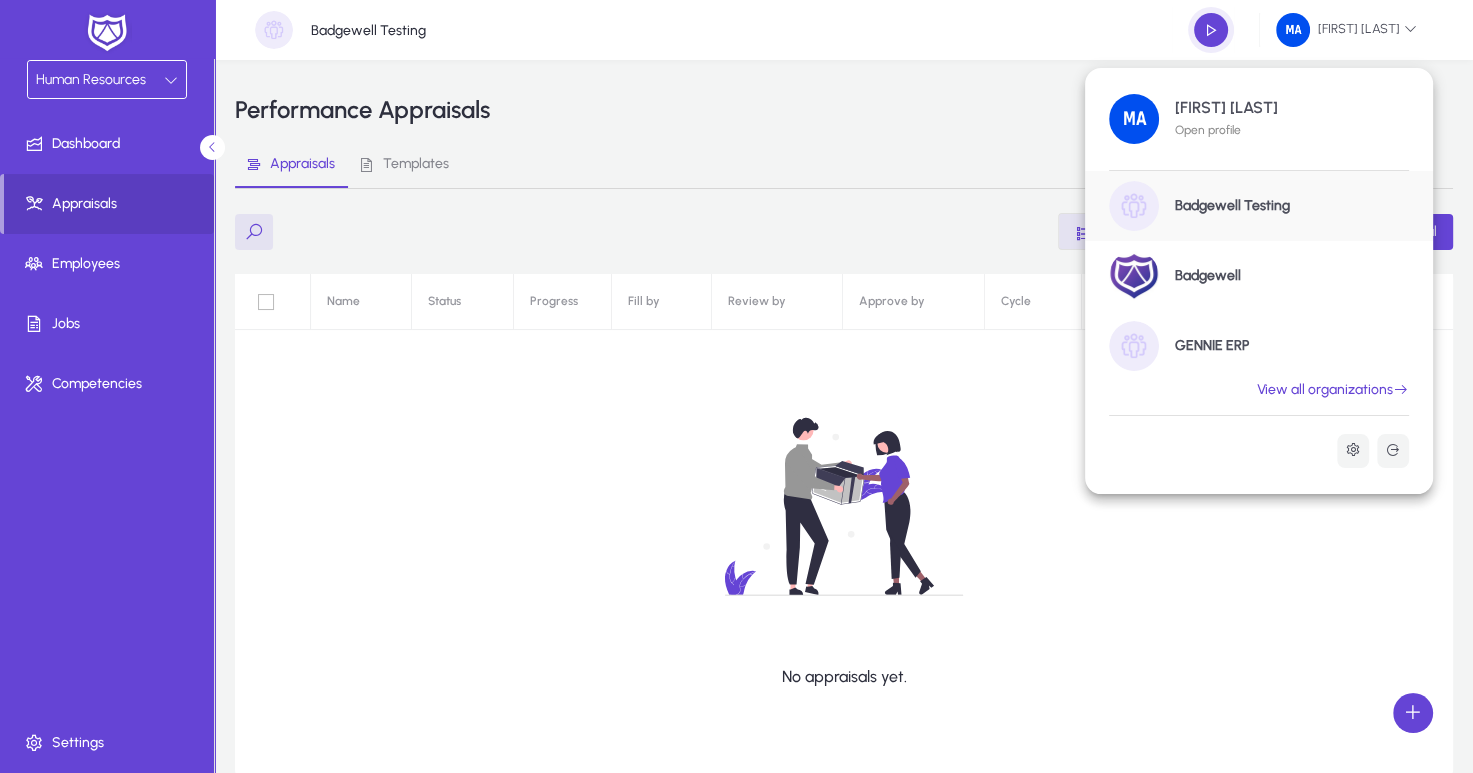 click on "GENNIE ERP" at bounding box center [1259, 346] 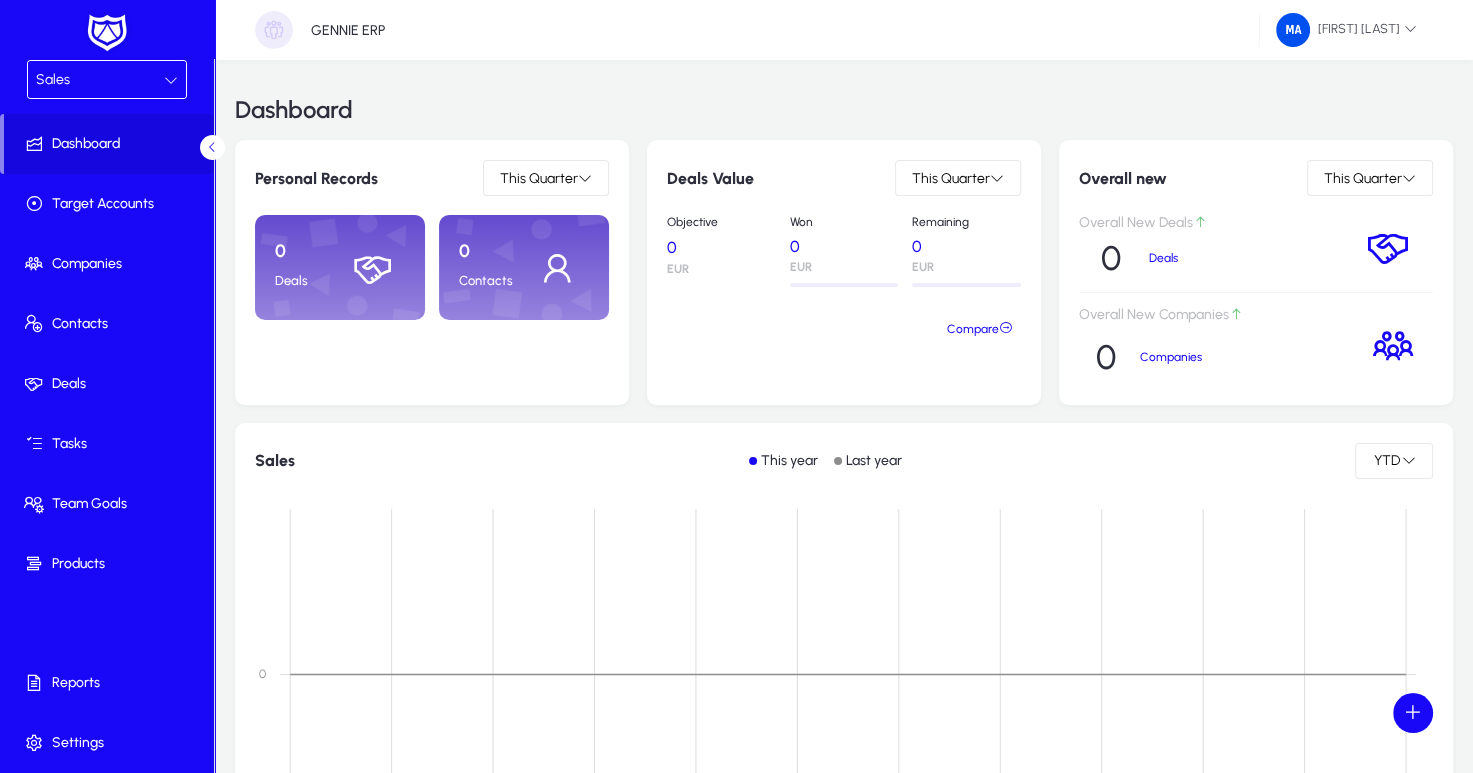 click on "Sales" at bounding box center (100, 80) 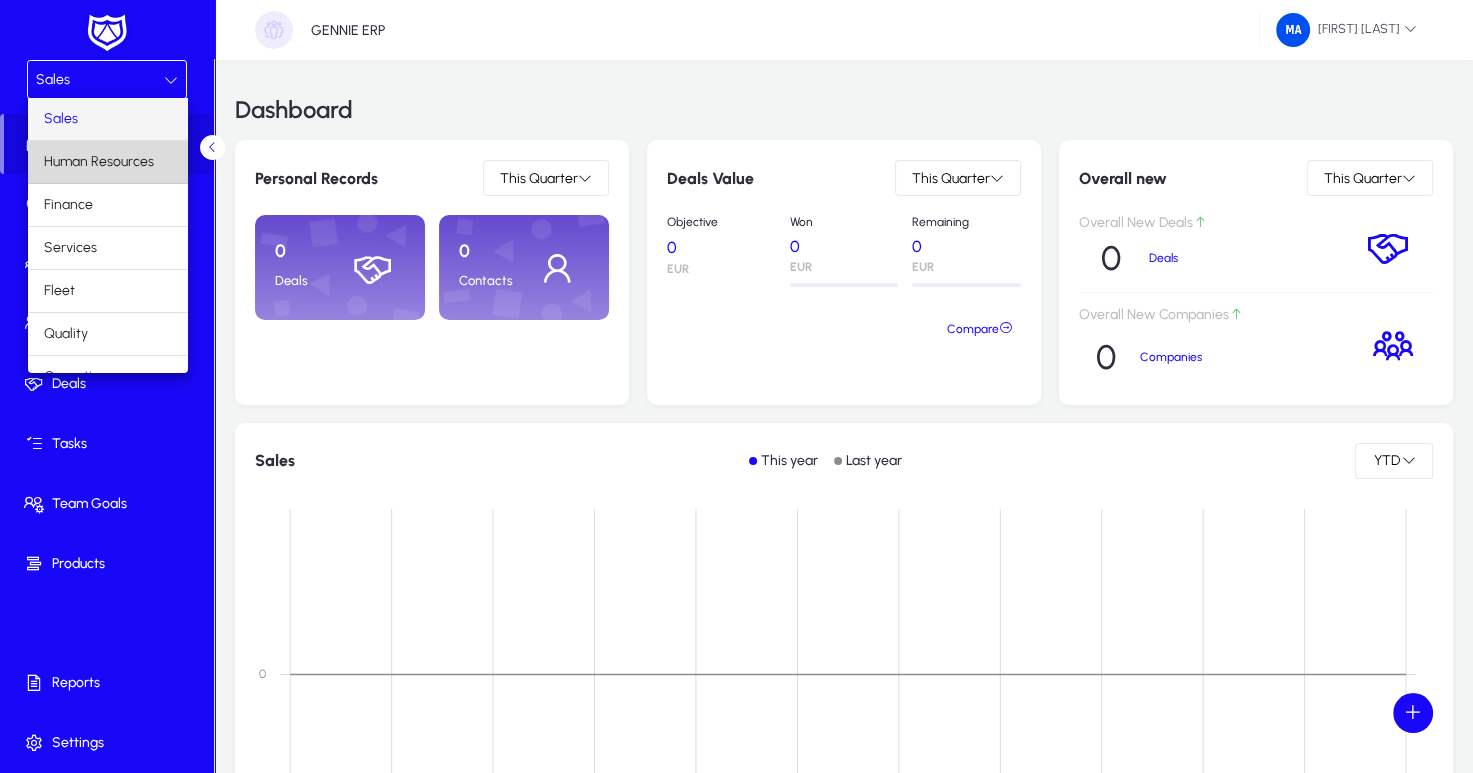 click on "Human Resources" at bounding box center [99, 162] 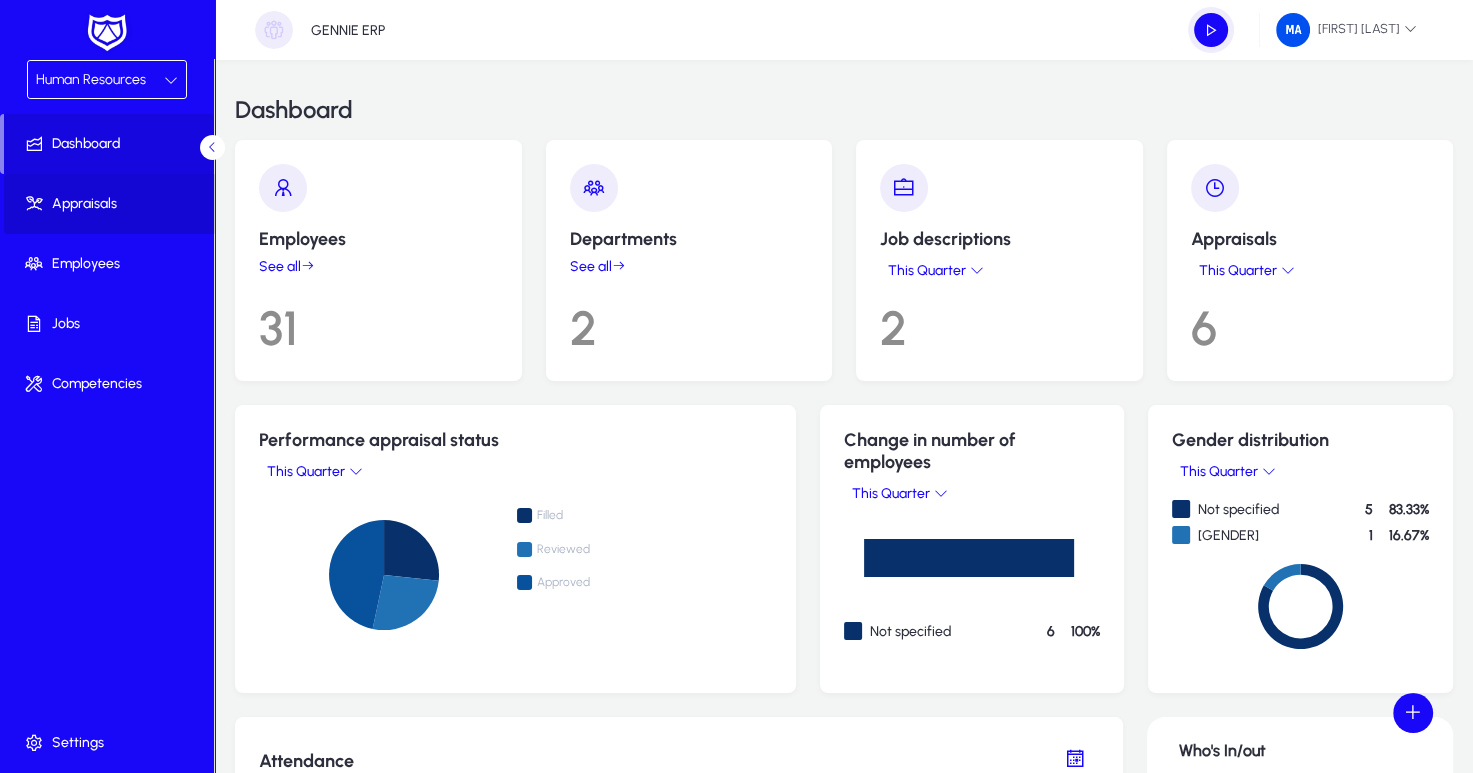 click on "Appraisals" 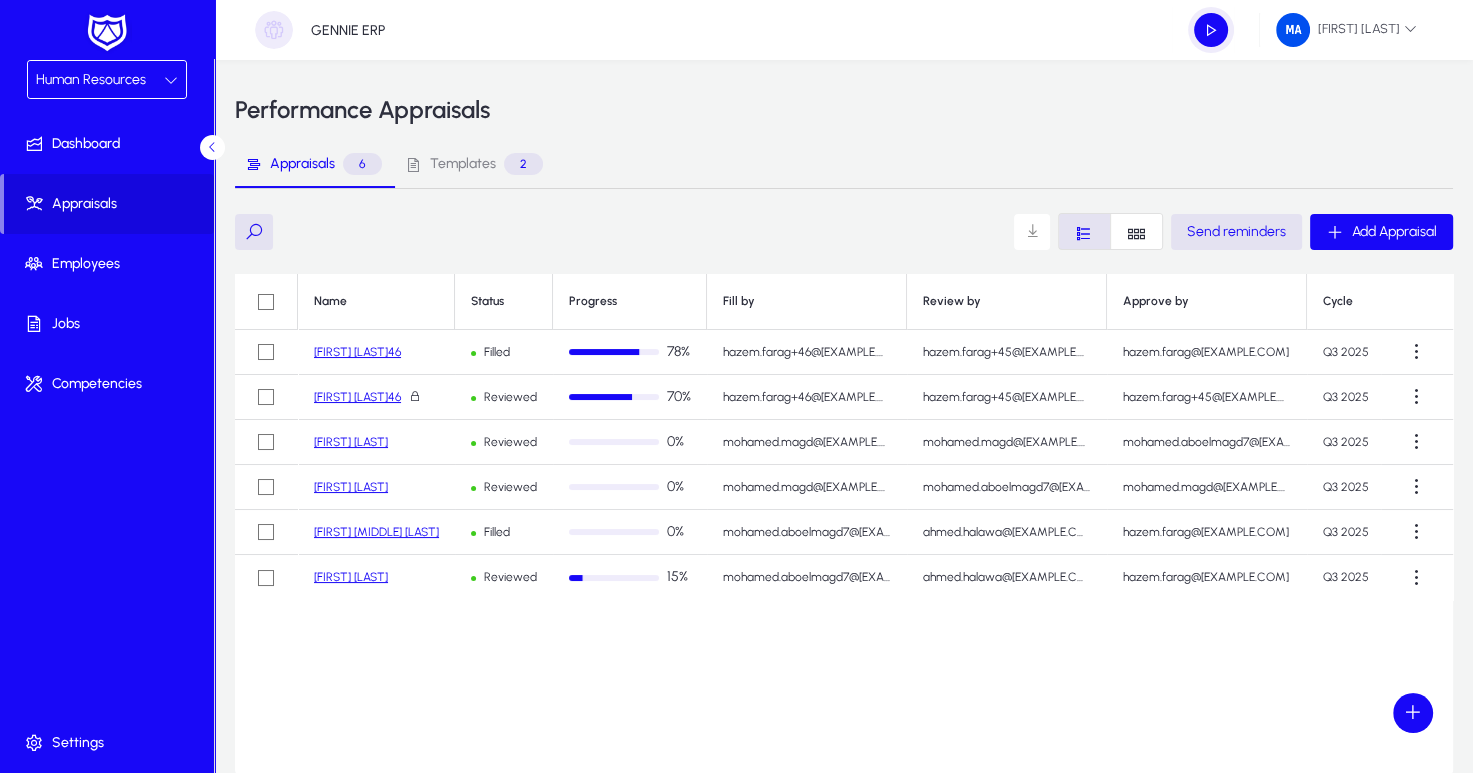 click on "[FIRST] [LAST]46" 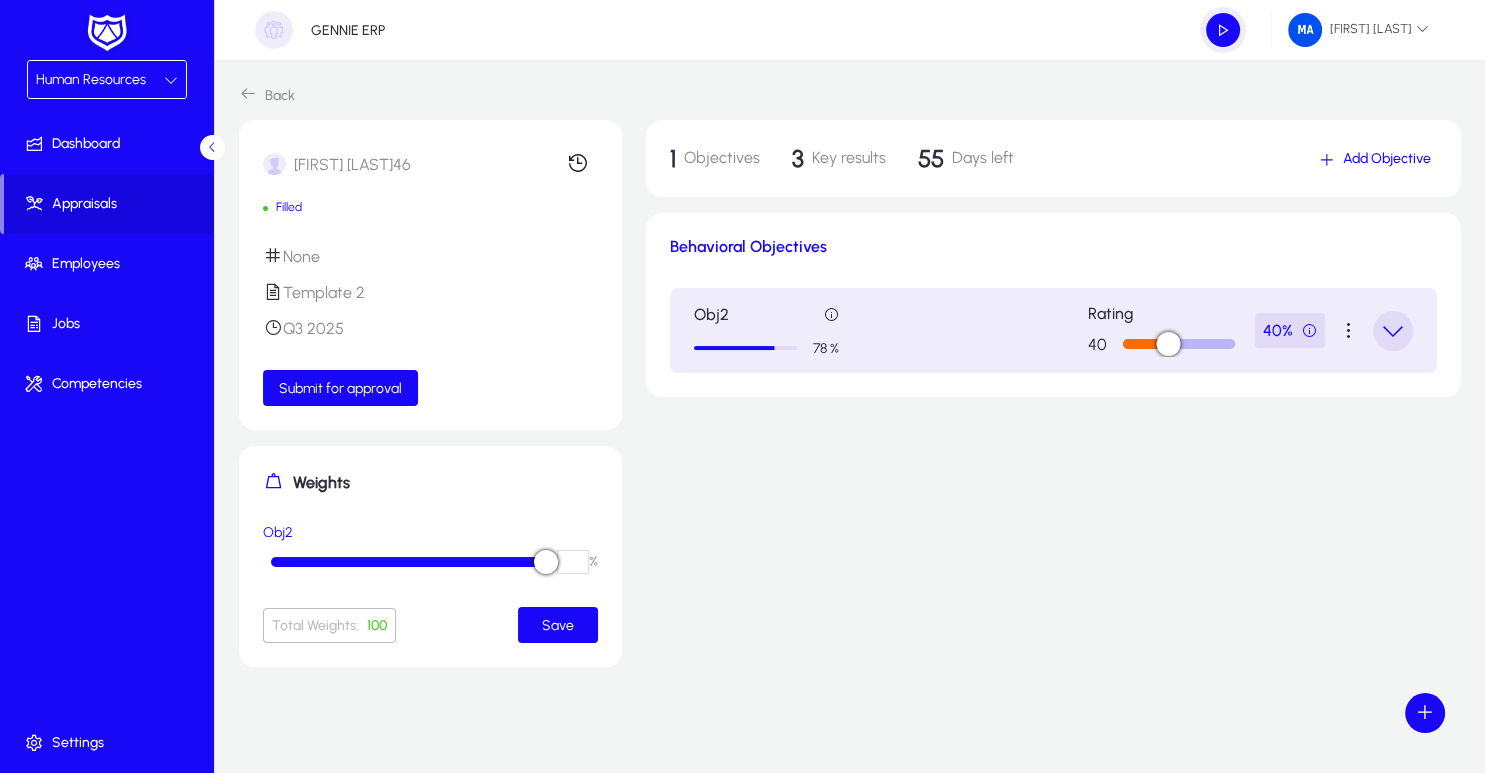 click on "Back" 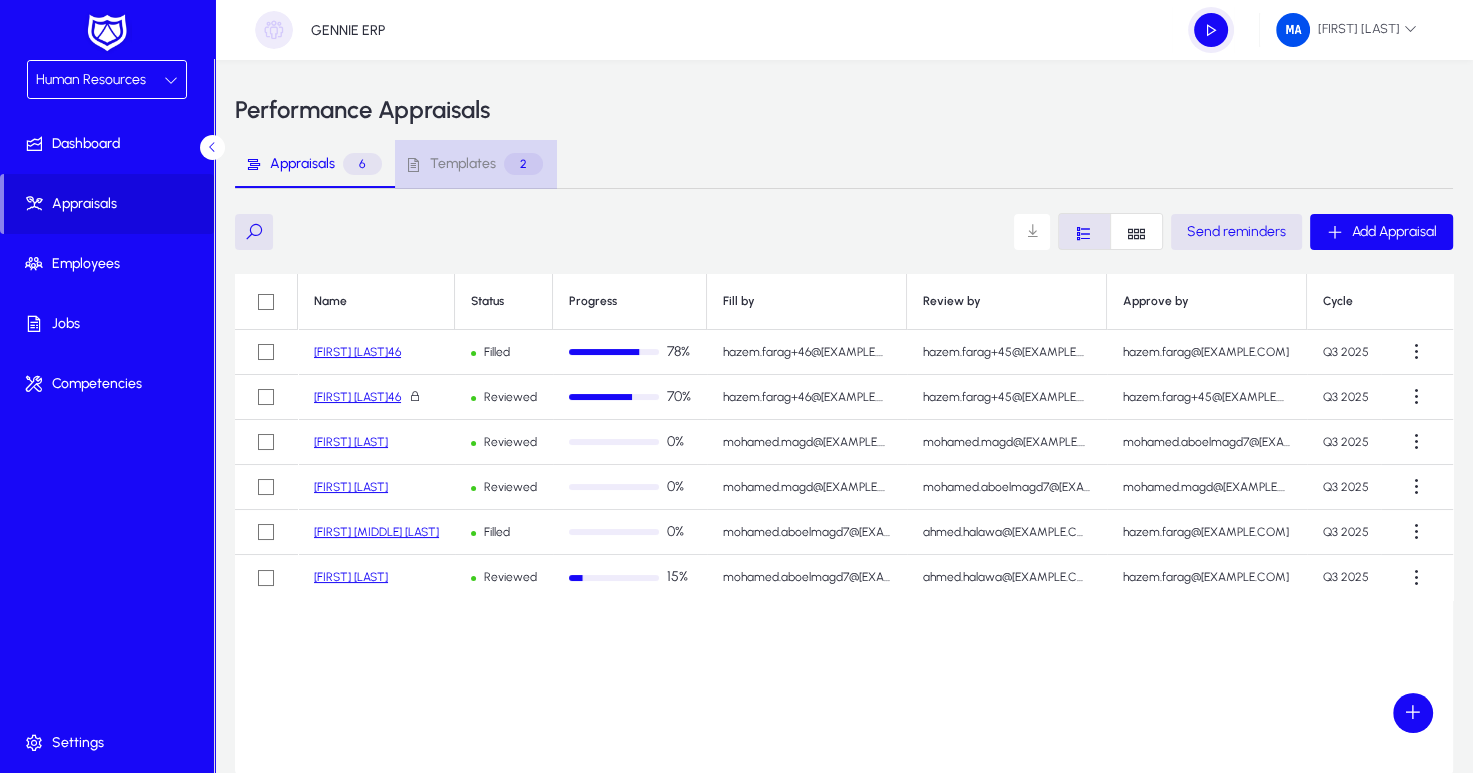 click on "2" at bounding box center (523, 164) 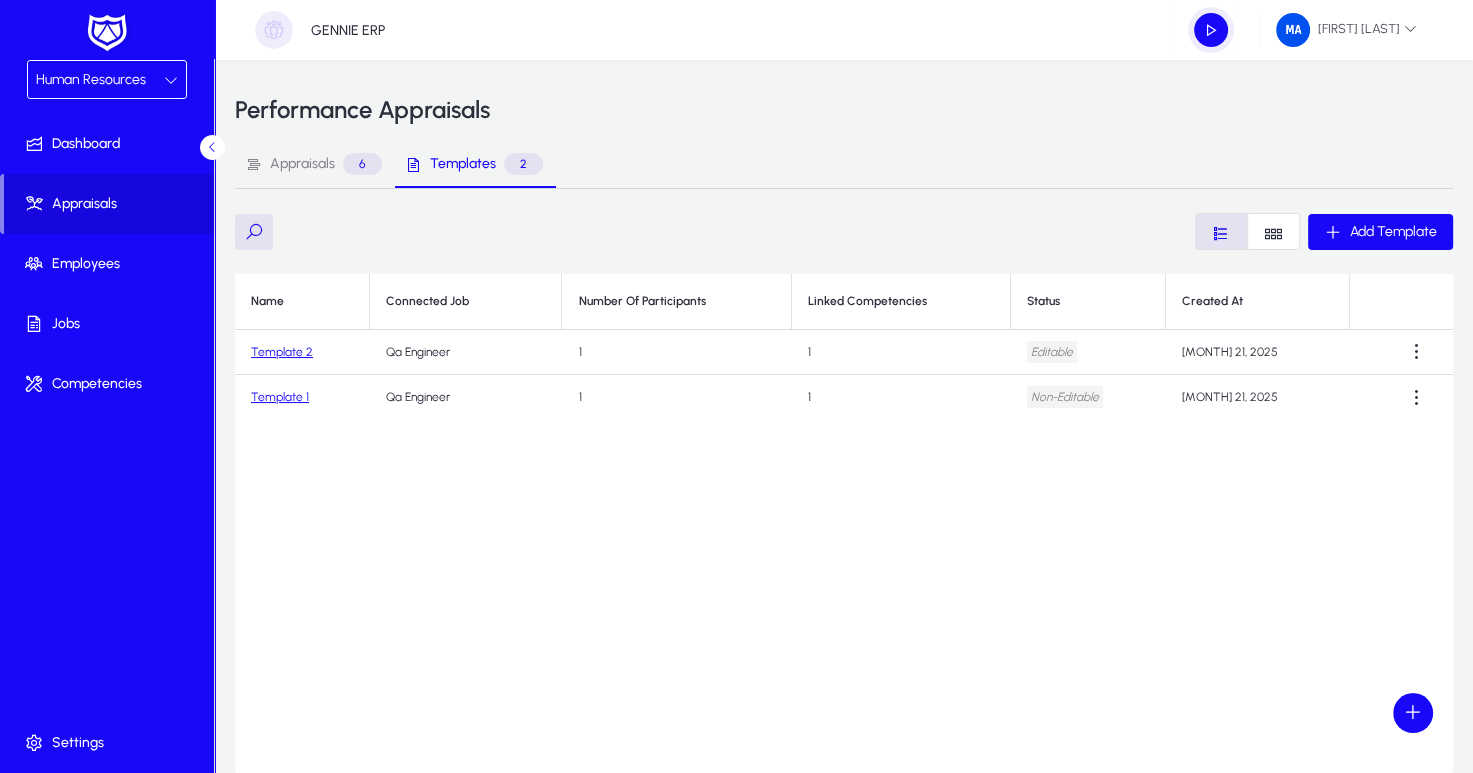 click on "Template 2" 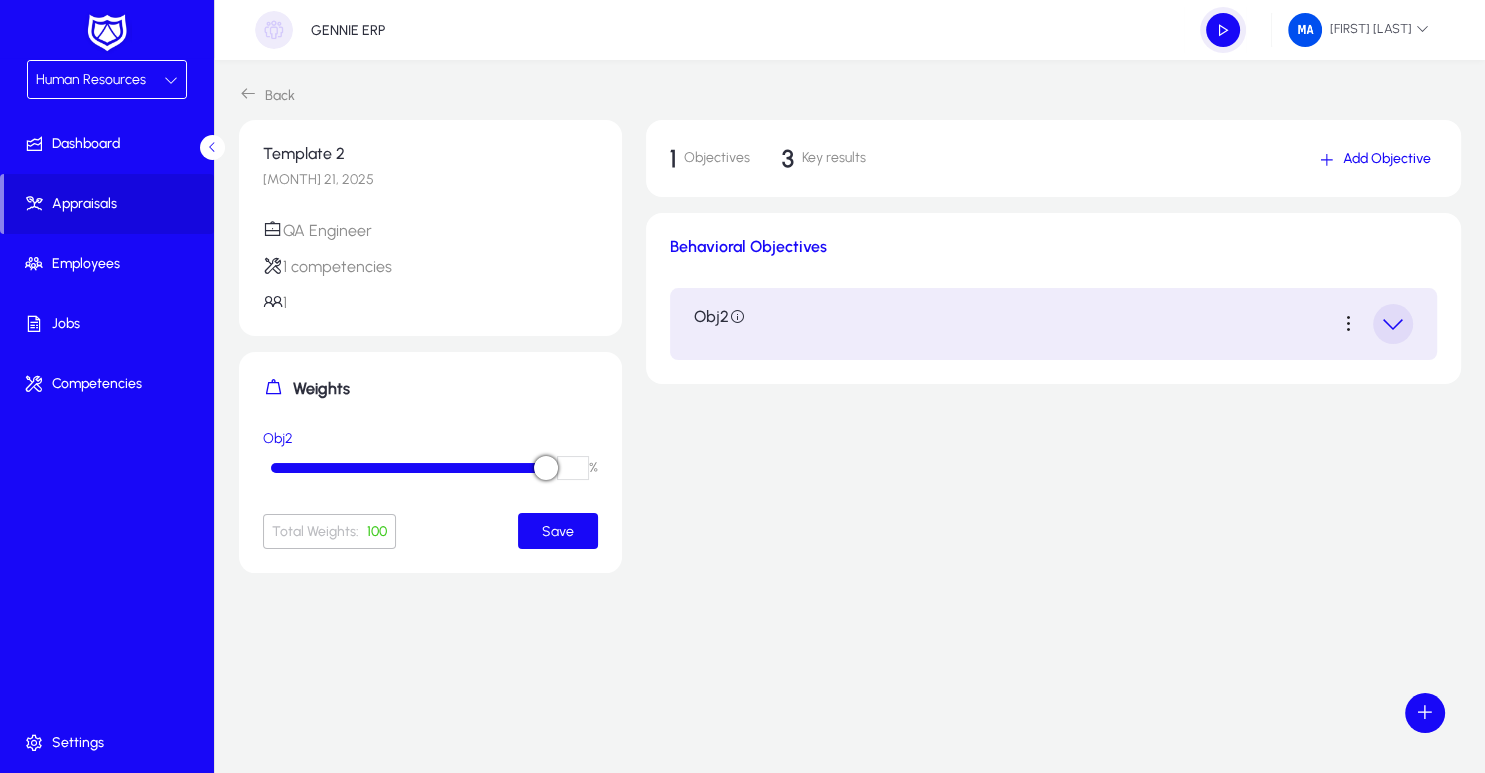 click on "Back" 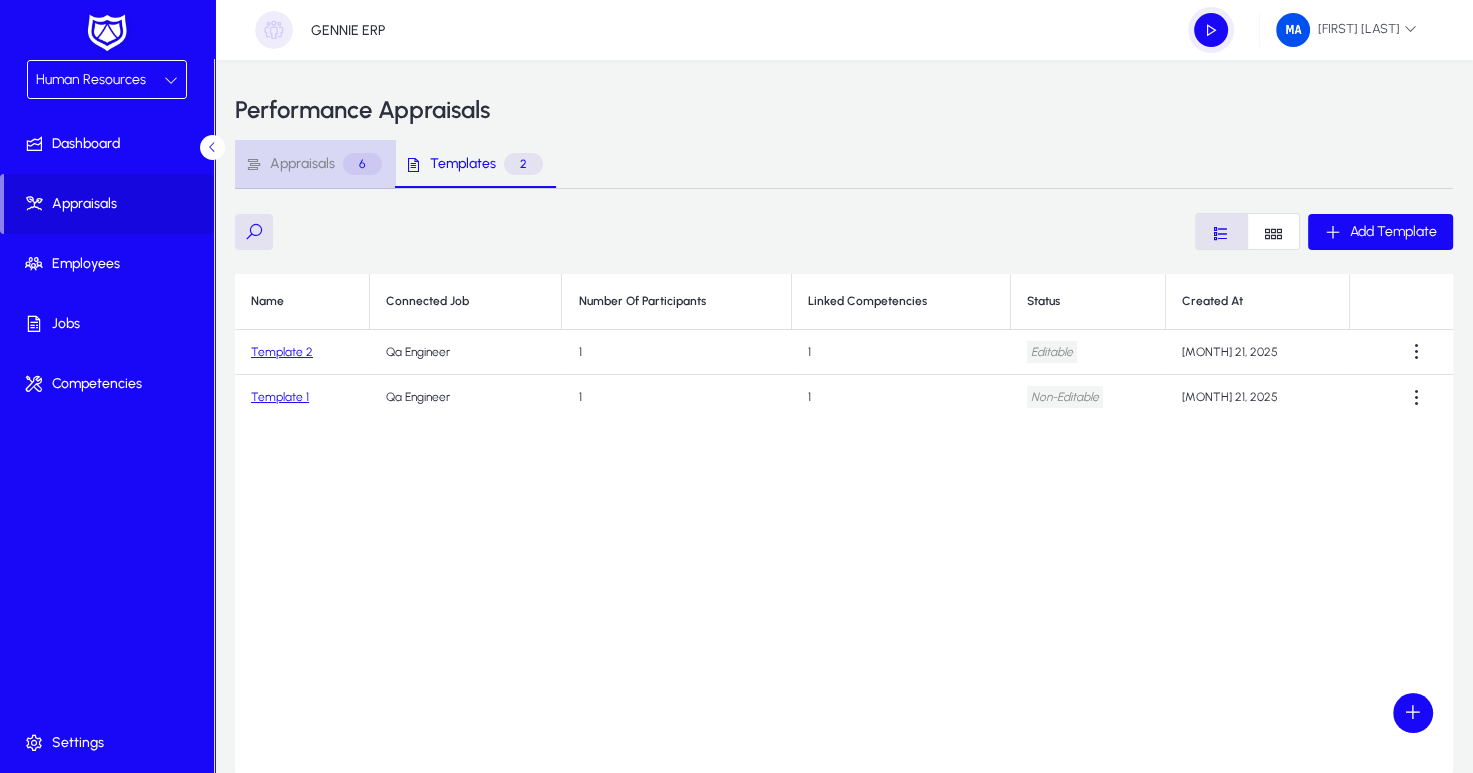 click on "Appraisals" at bounding box center (302, 164) 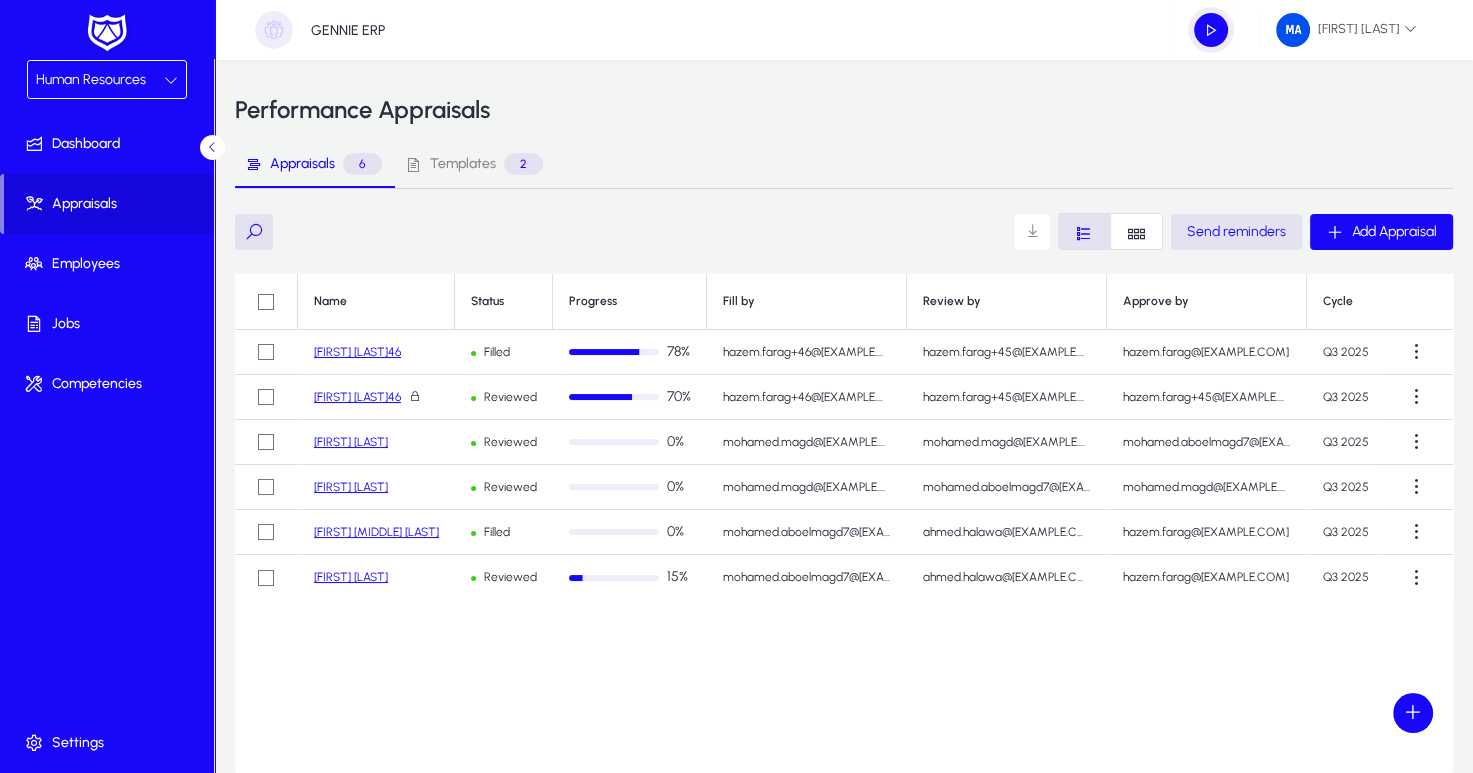 click on "Templates  2" at bounding box center [474, 164] 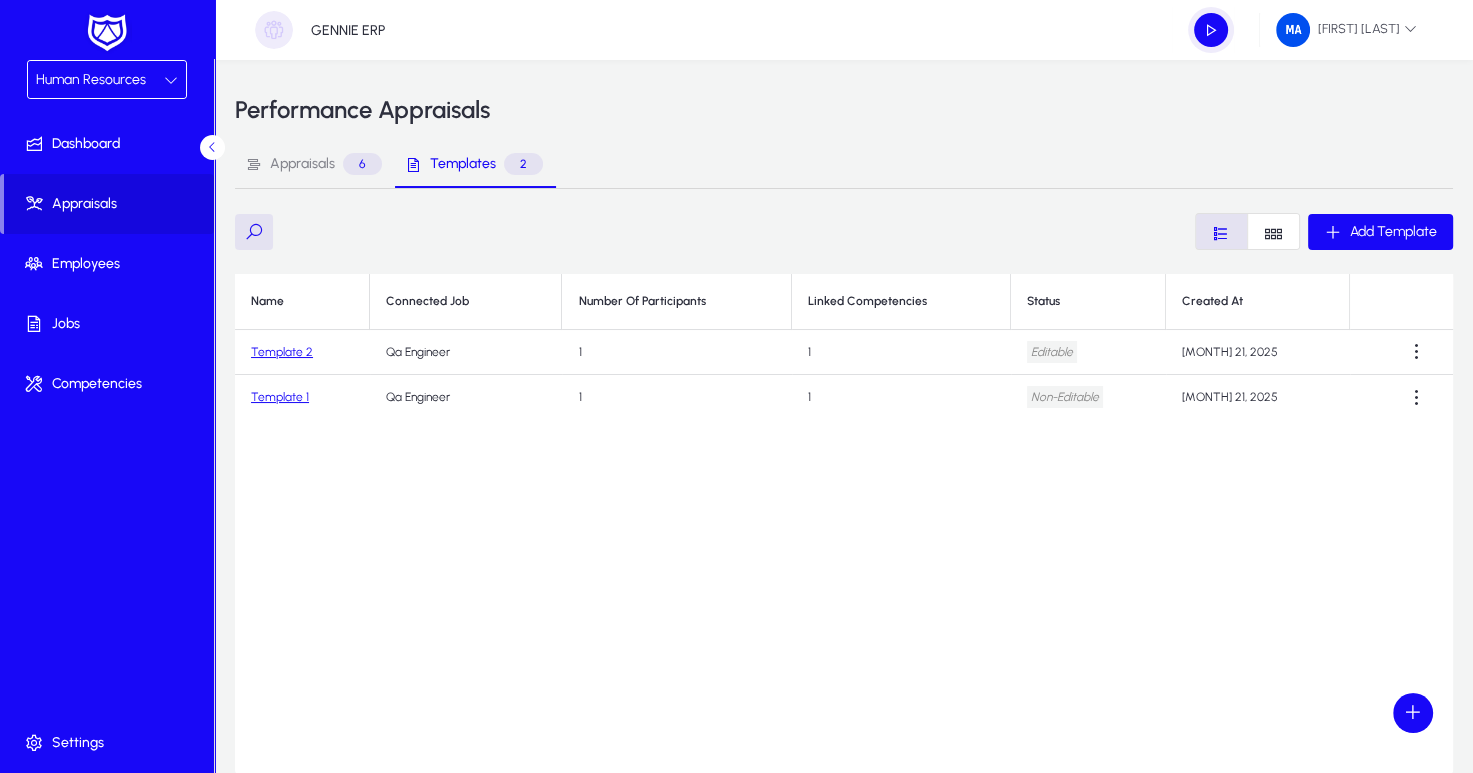 click on "Template 2" 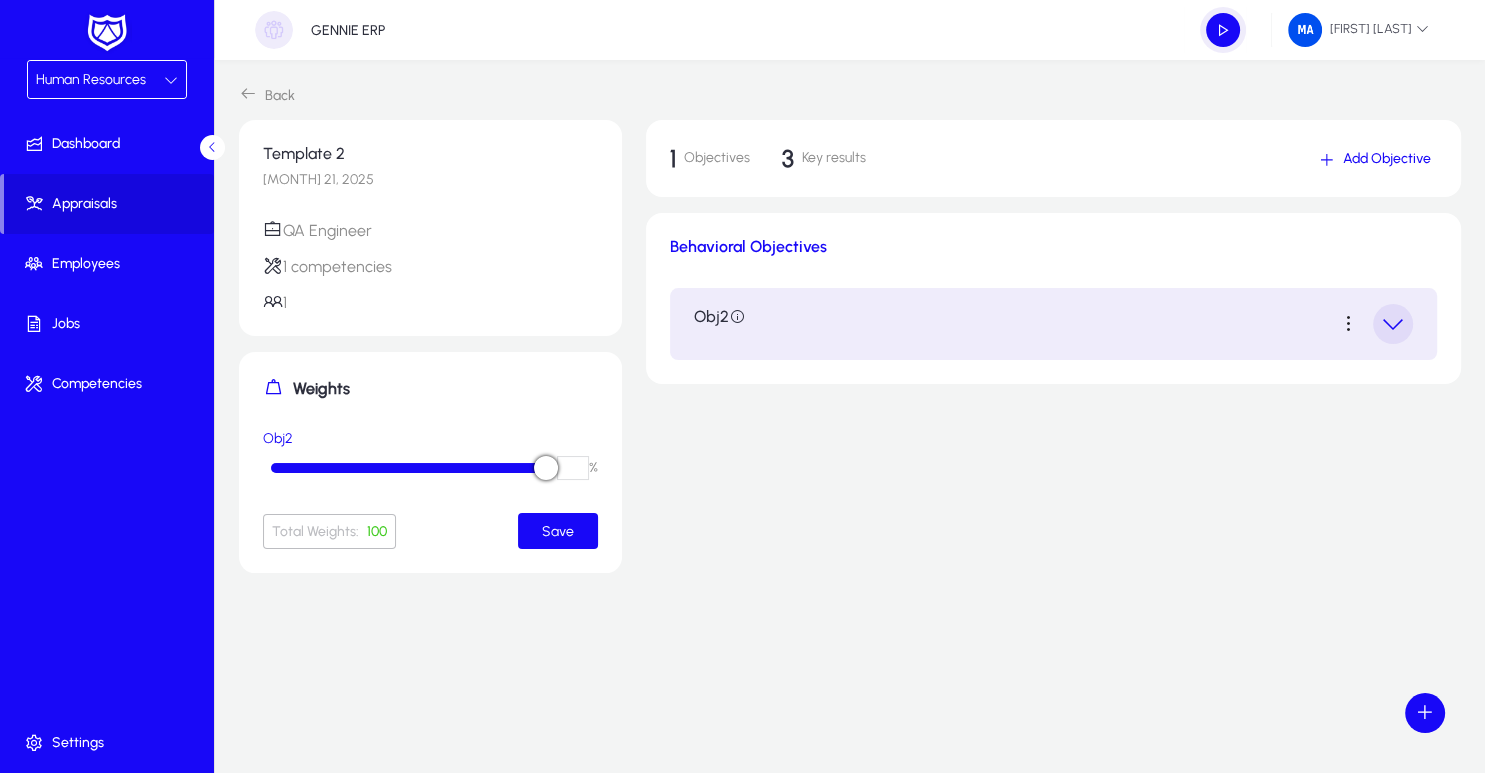 click on "Add Objective" 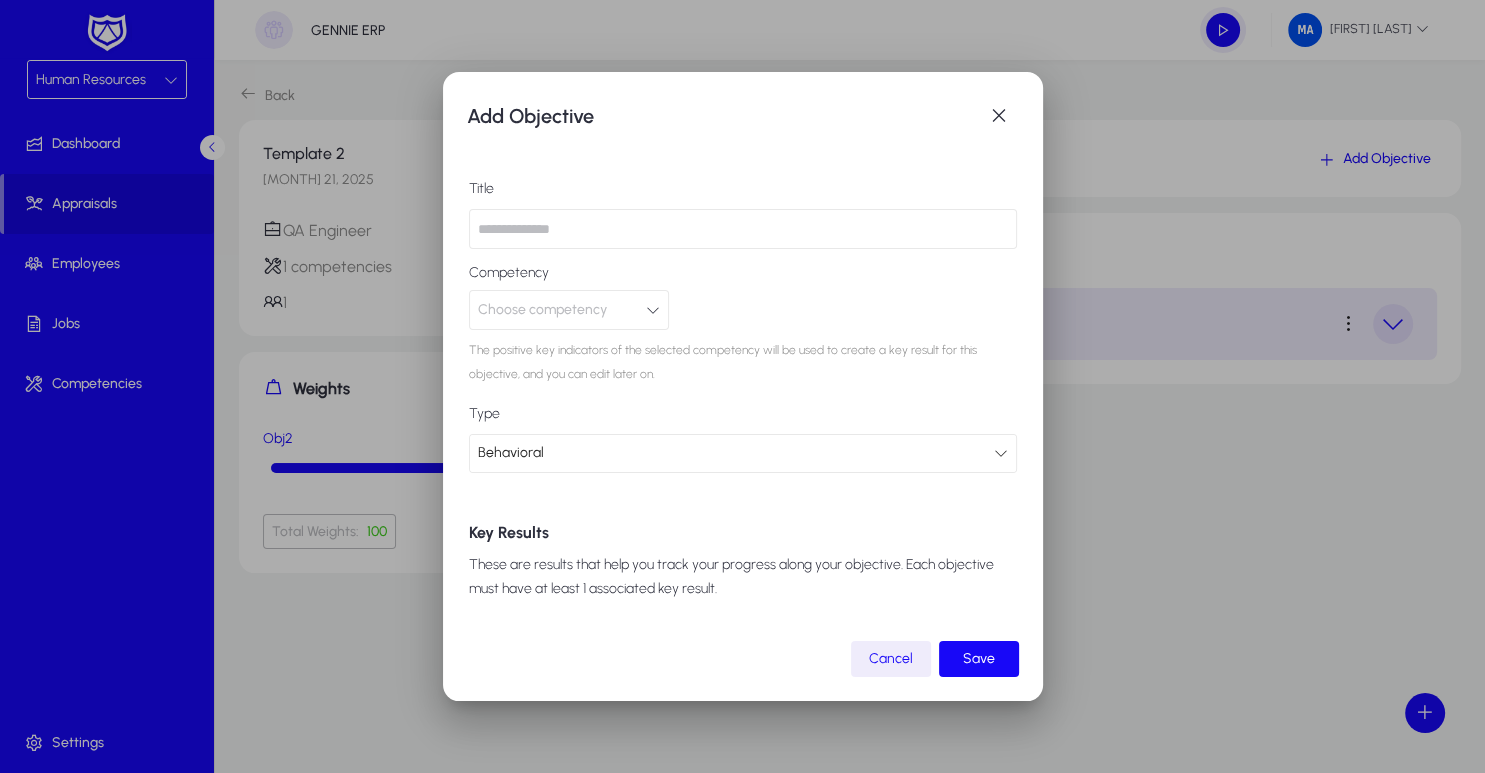 click at bounding box center [743, 229] 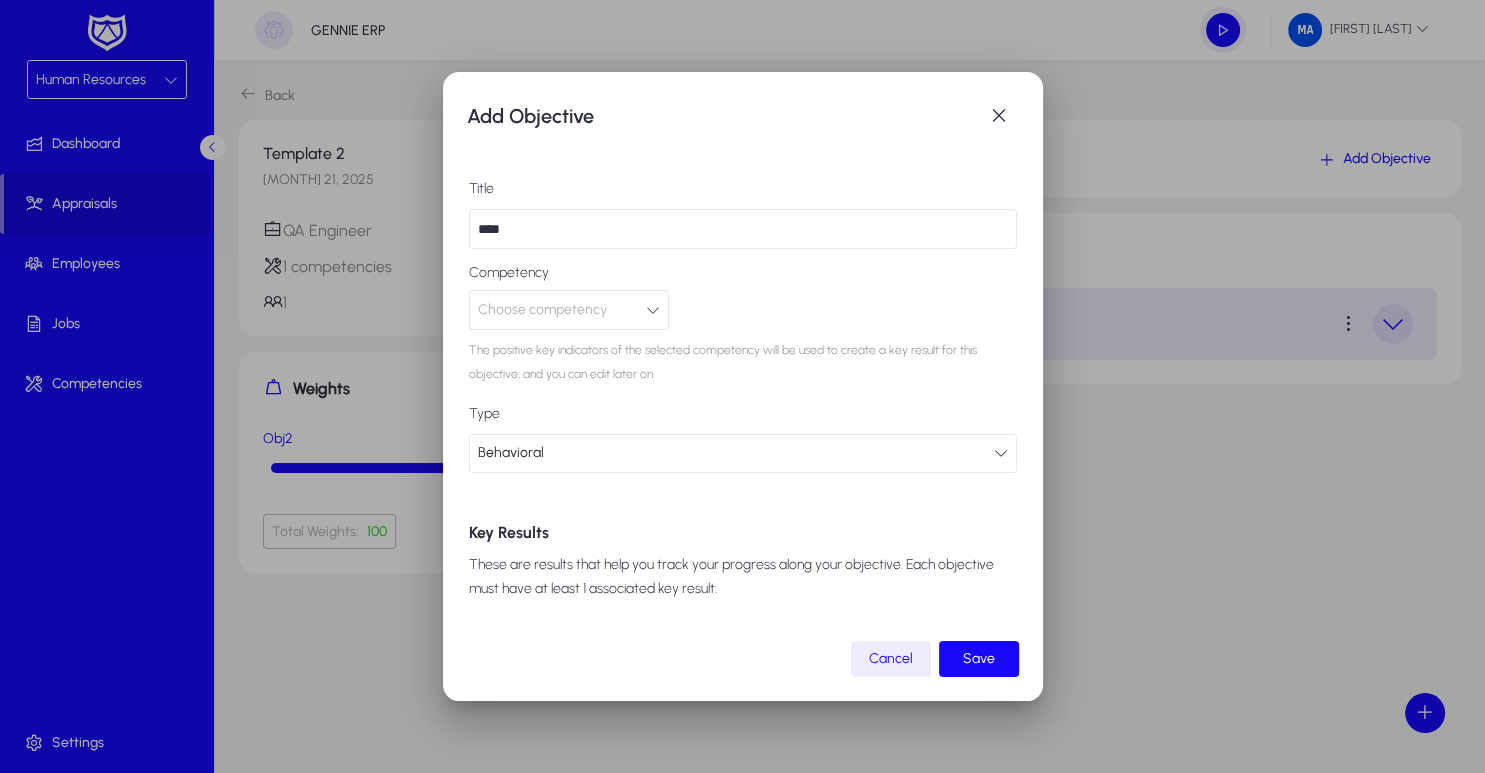 type on "****" 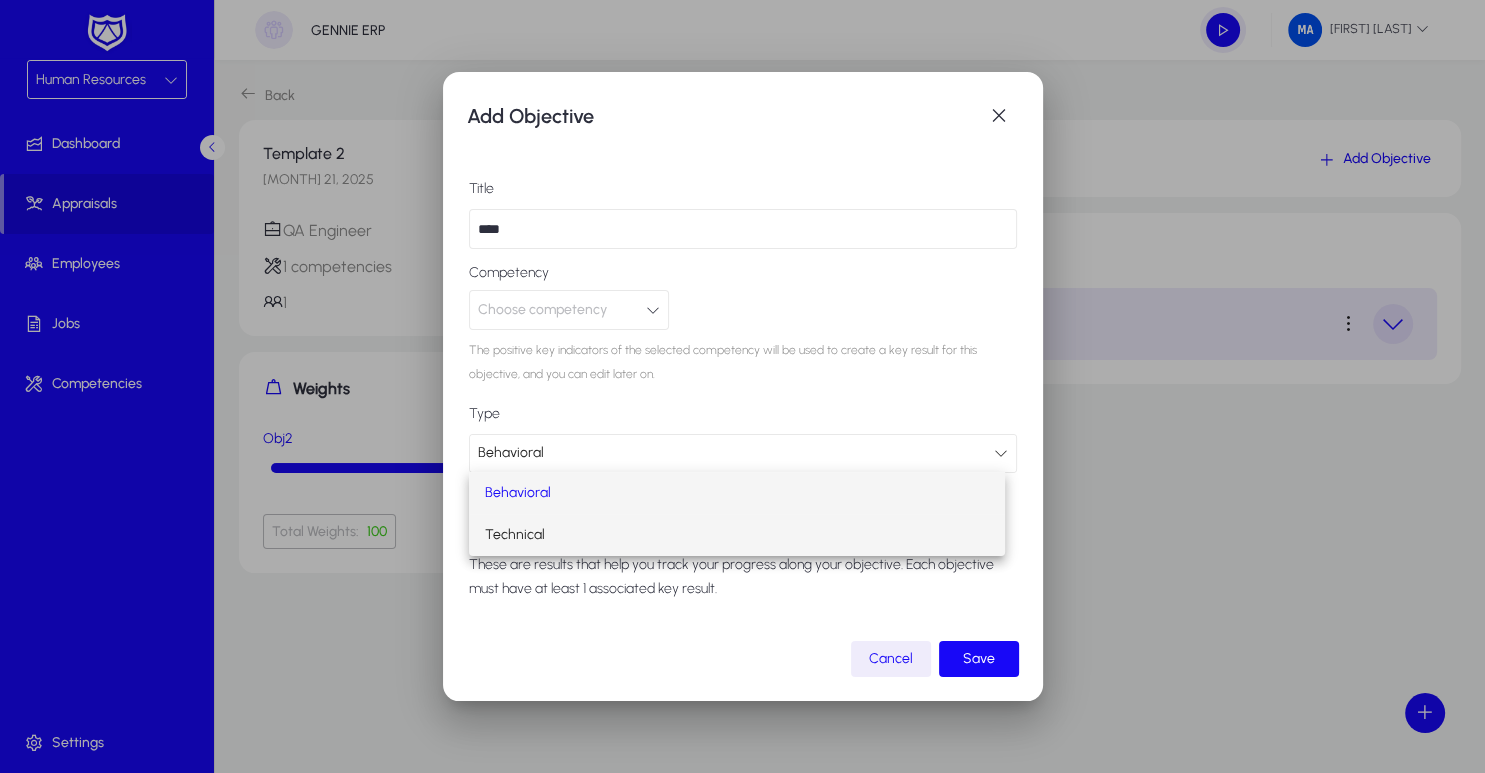 click on "Technical" at bounding box center (737, 535) 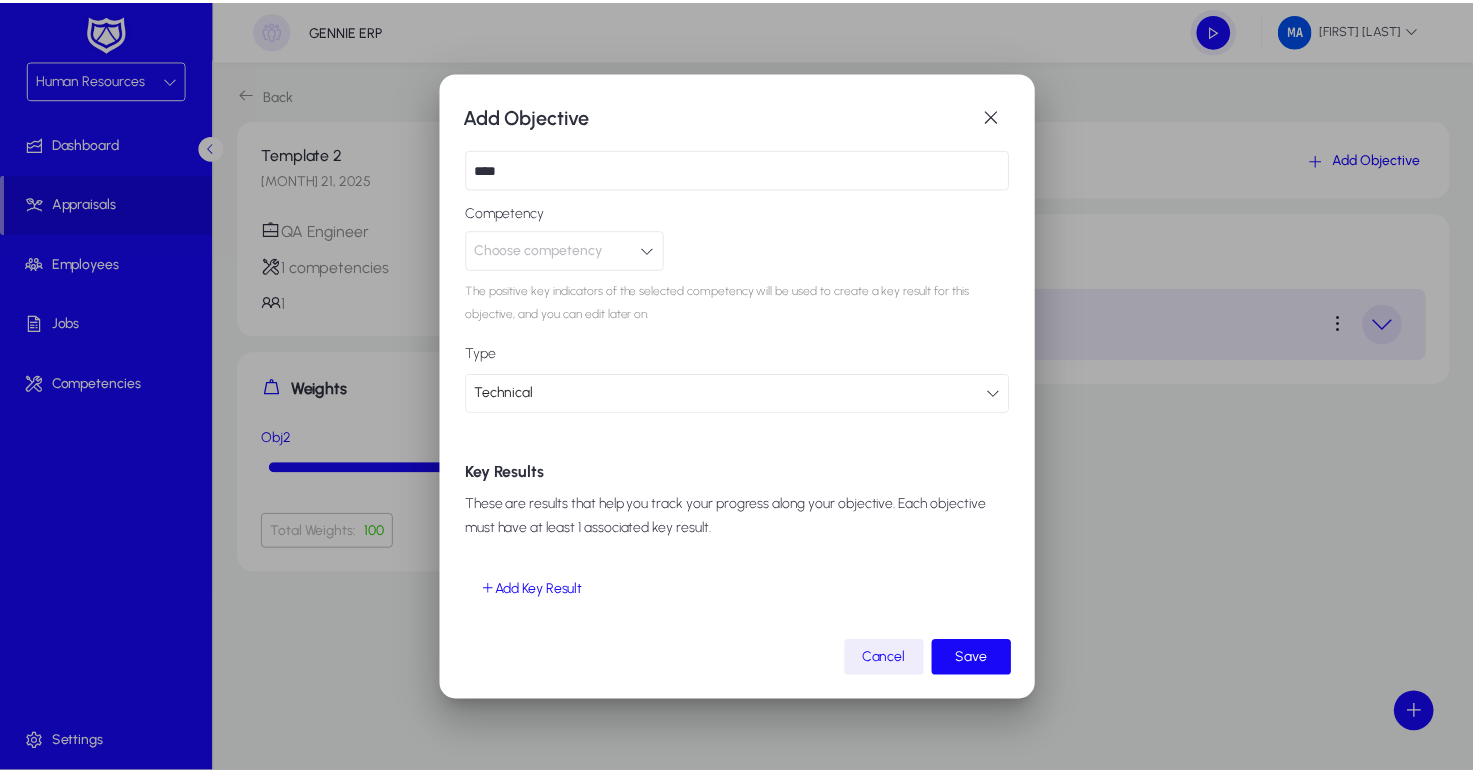scroll, scrollTop: 59, scrollLeft: 0, axis: vertical 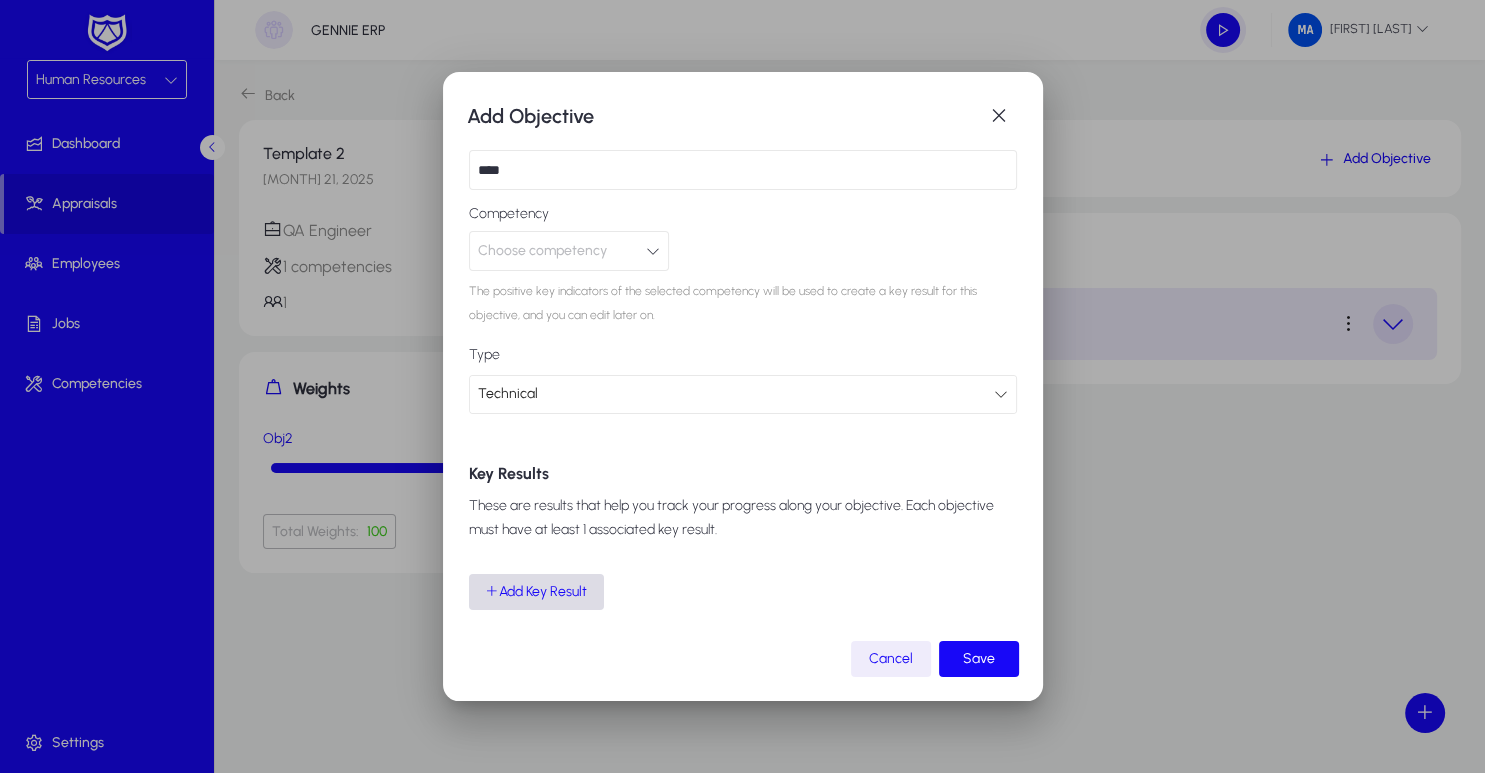 click on "Add Key Result" at bounding box center [536, 592] 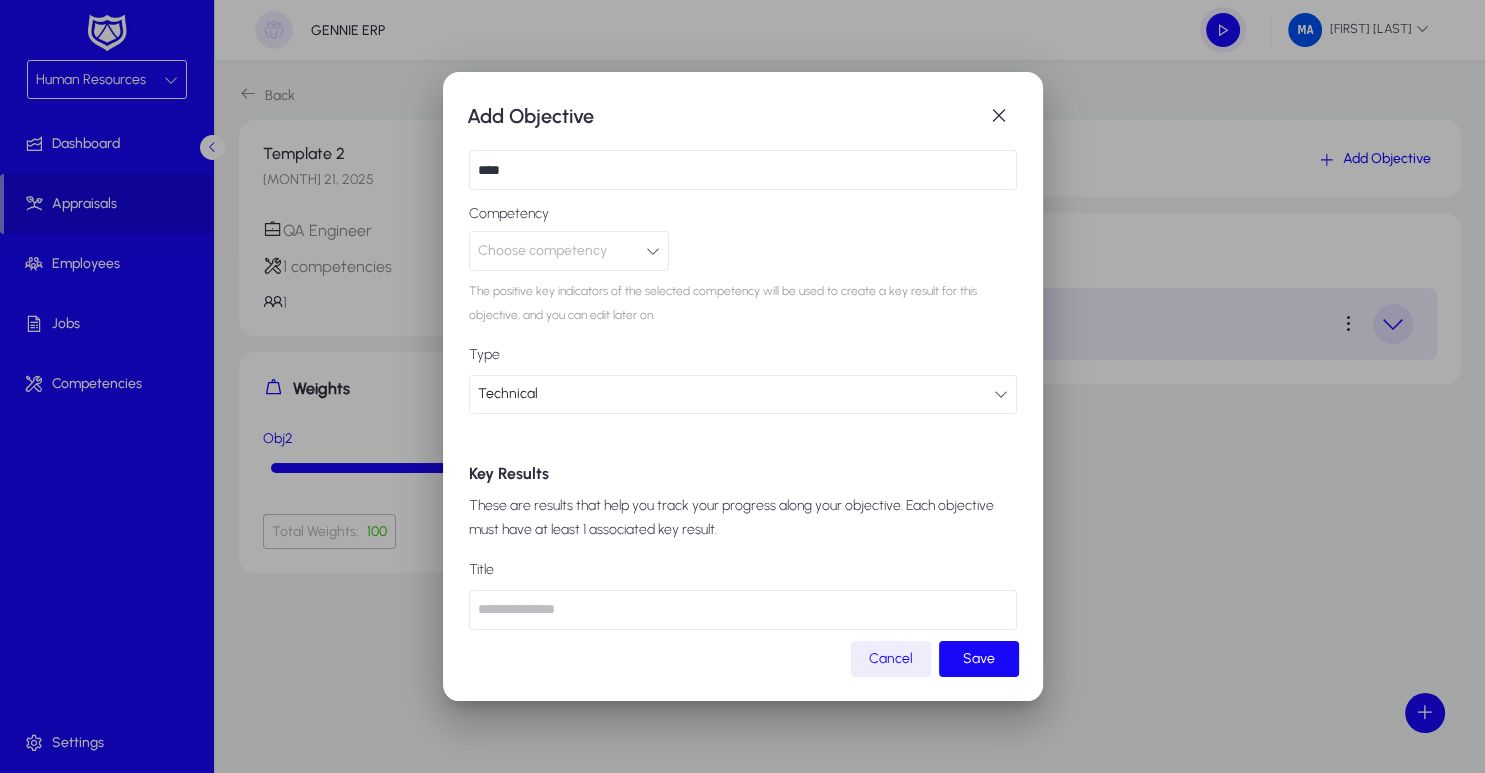 click at bounding box center [743, 610] 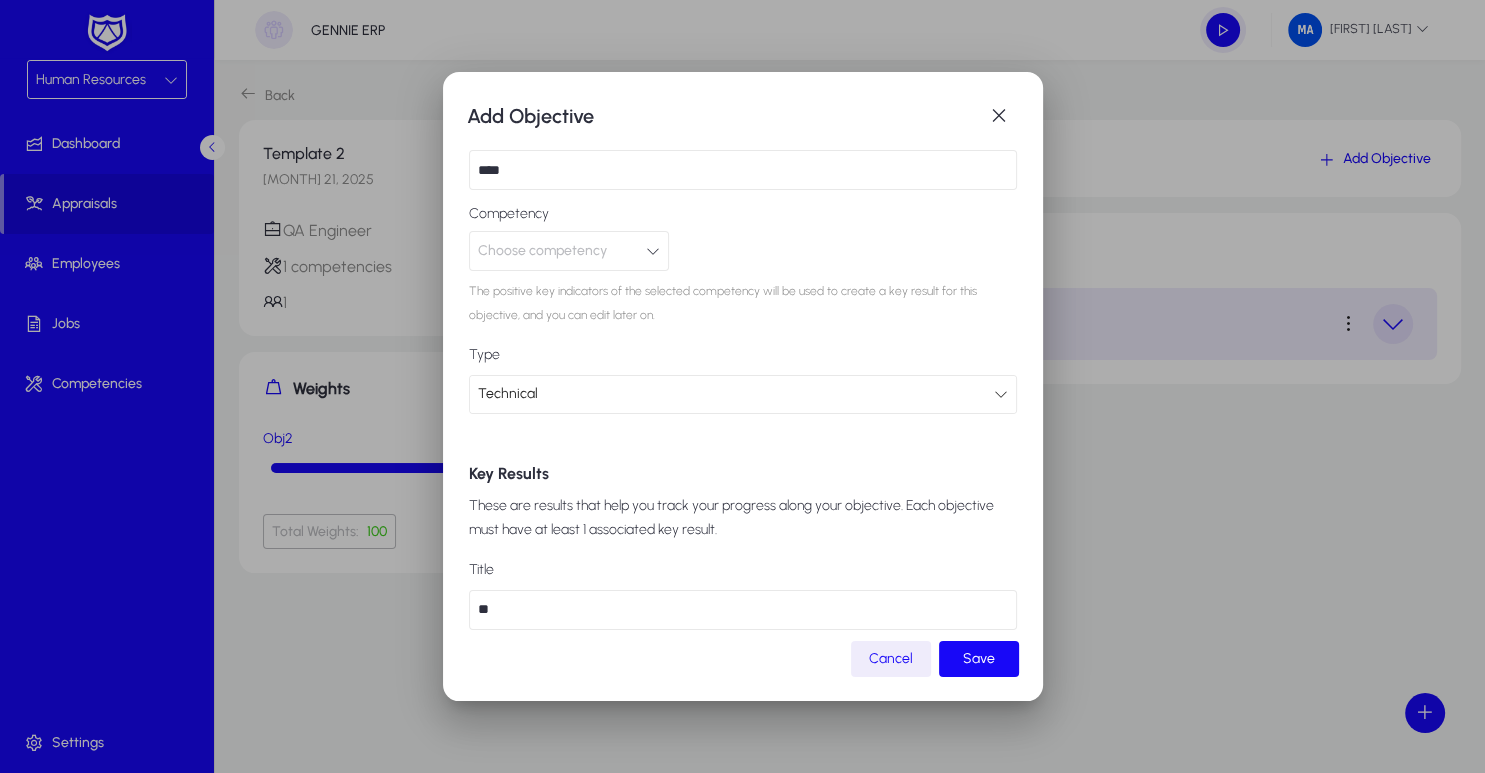 type on "***" 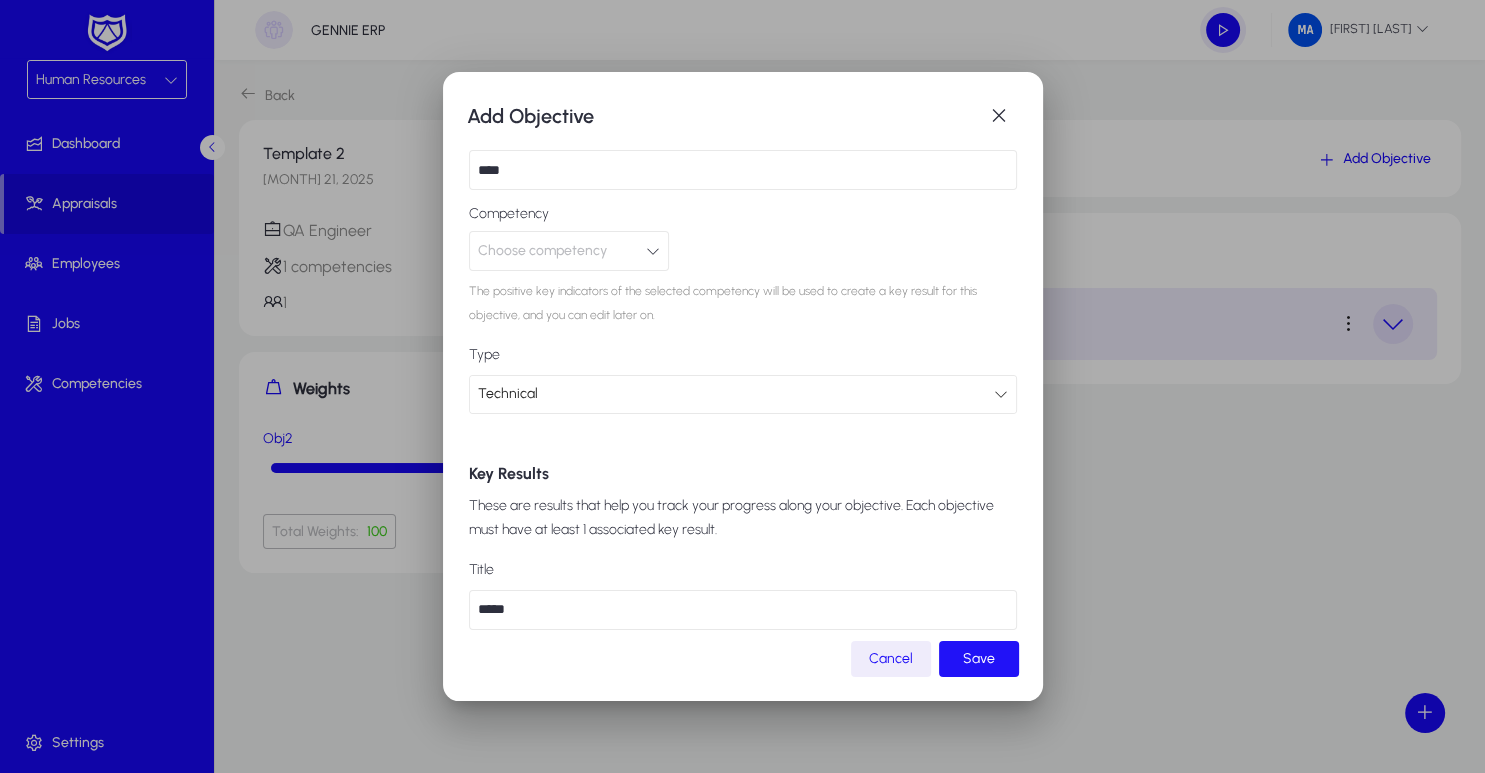 type on "*****" 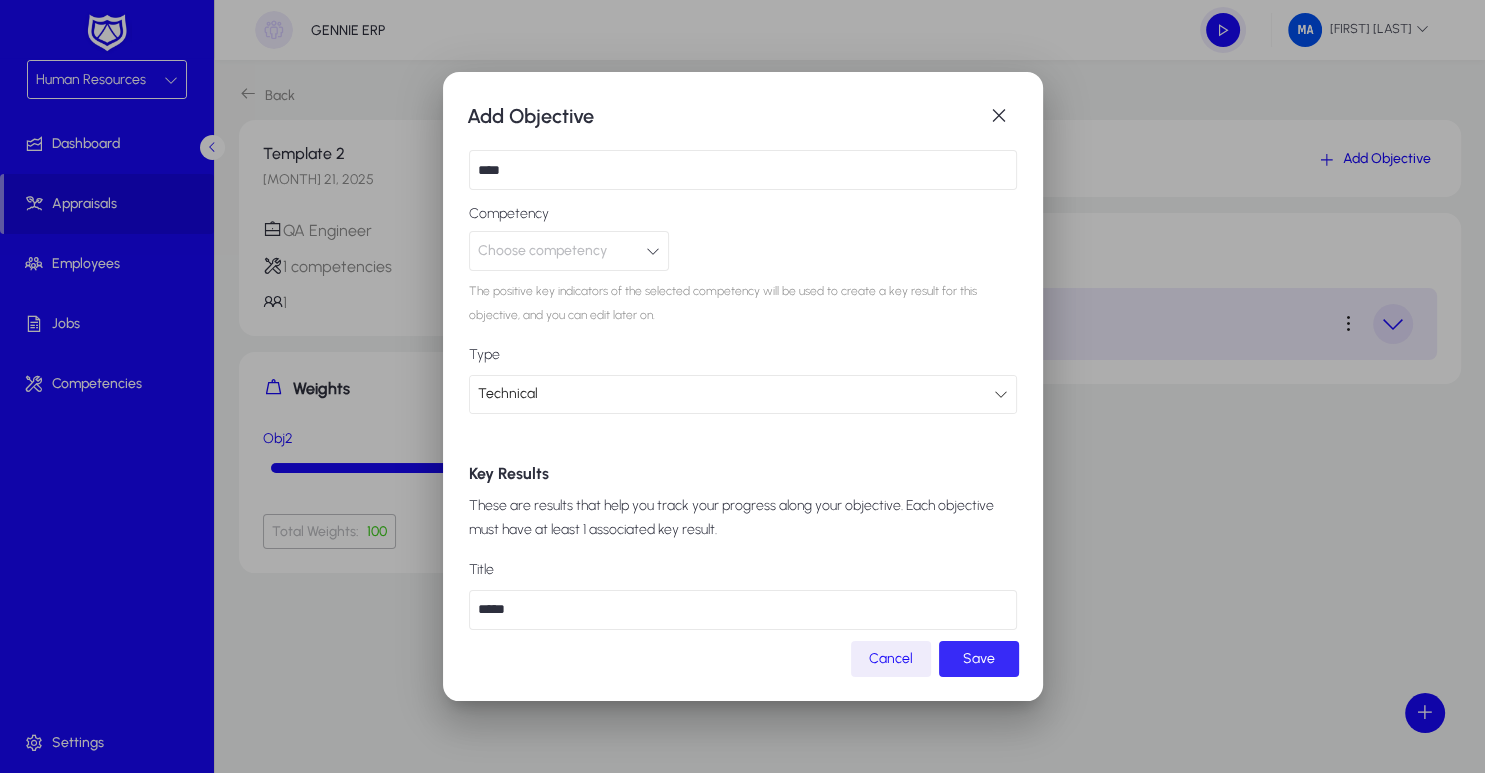 click on "Save" 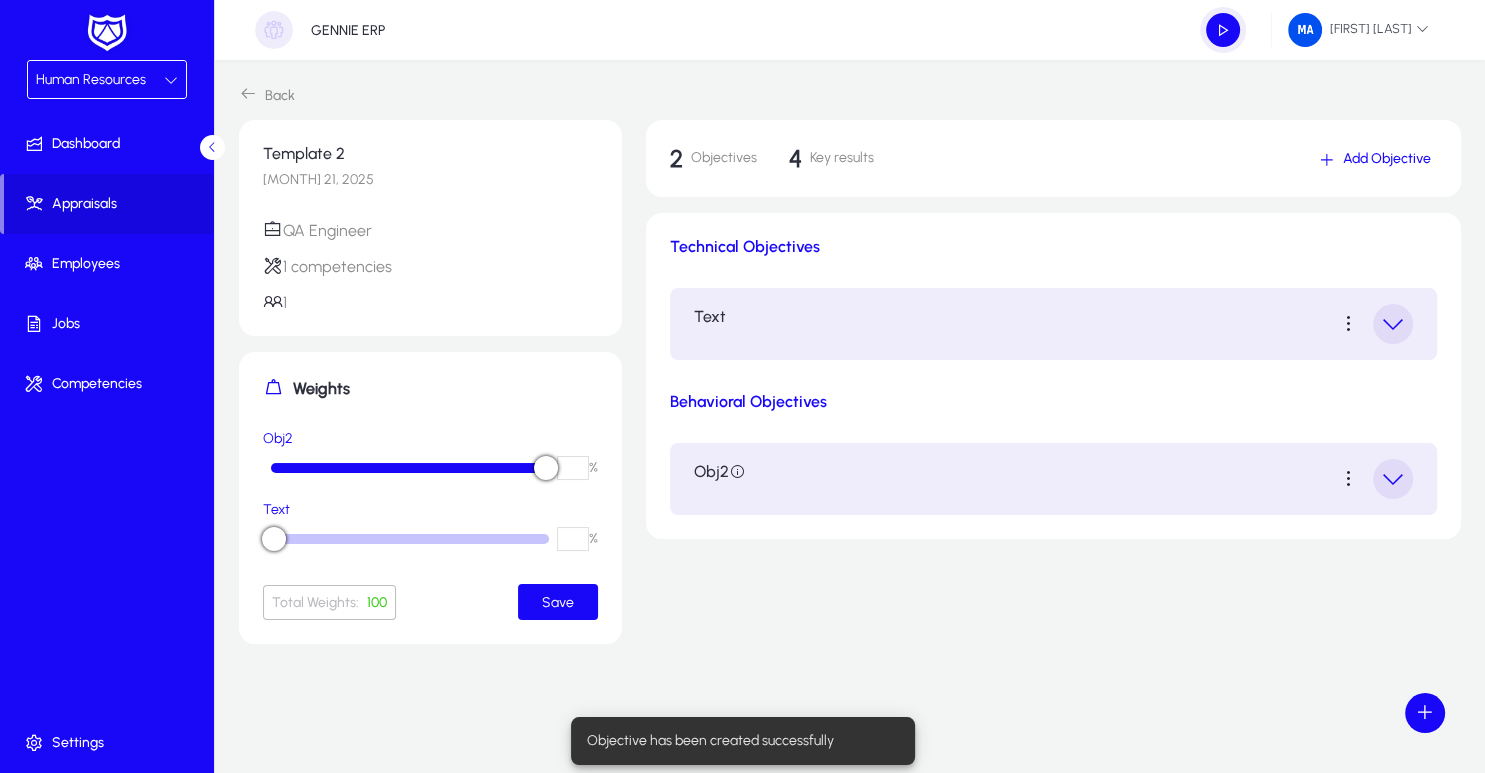 click on "Text" 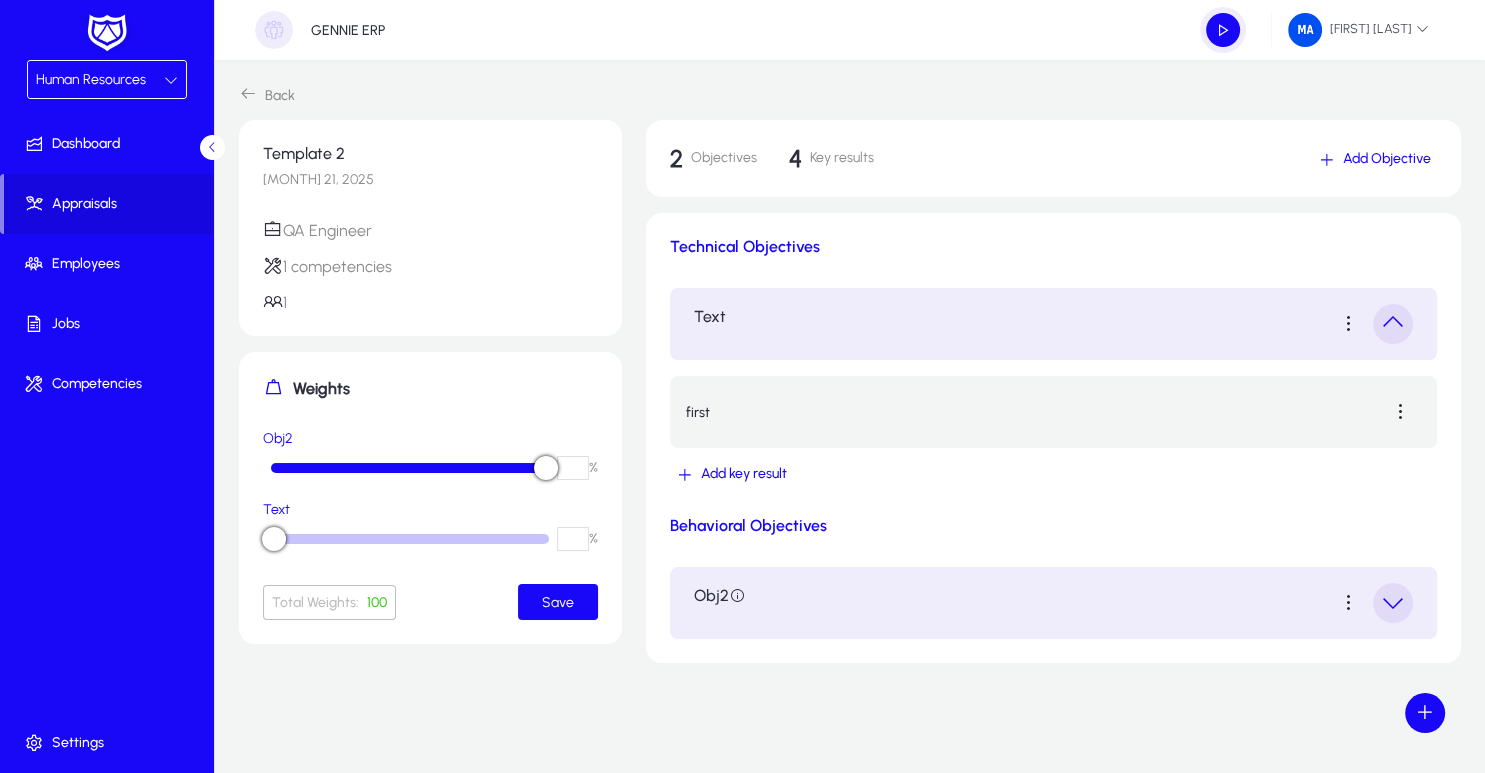 click on "Obj2" 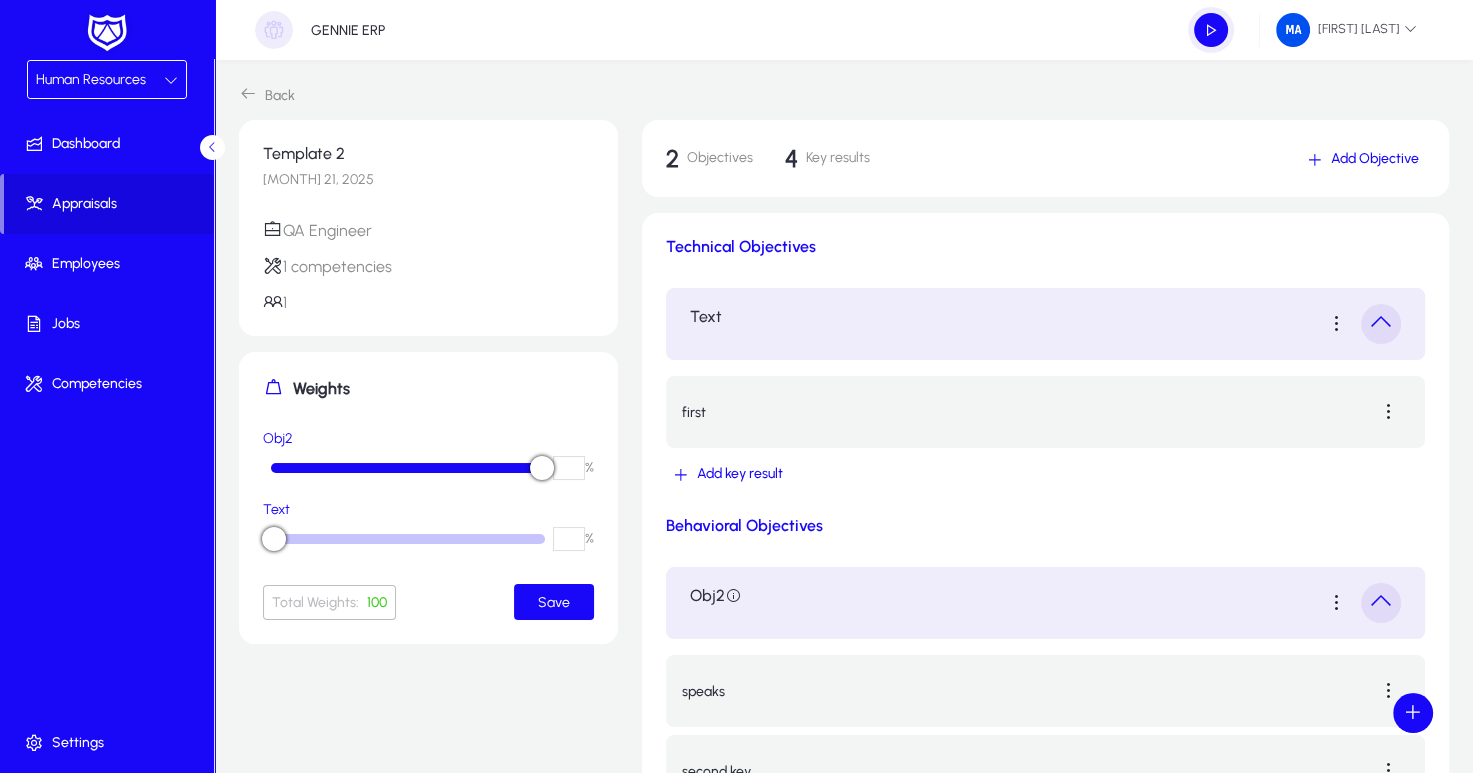 scroll, scrollTop: 0, scrollLeft: 0, axis: both 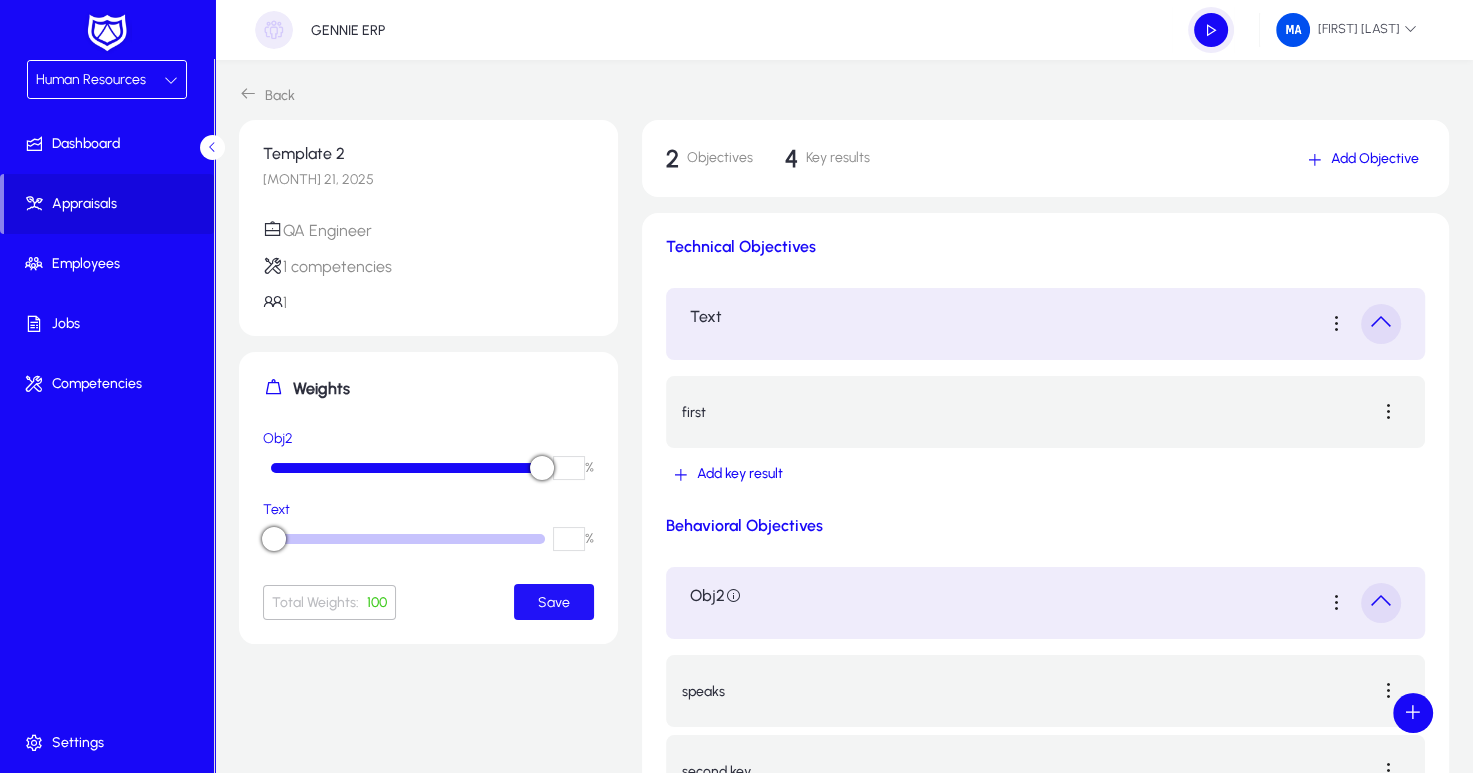 click on "Save" 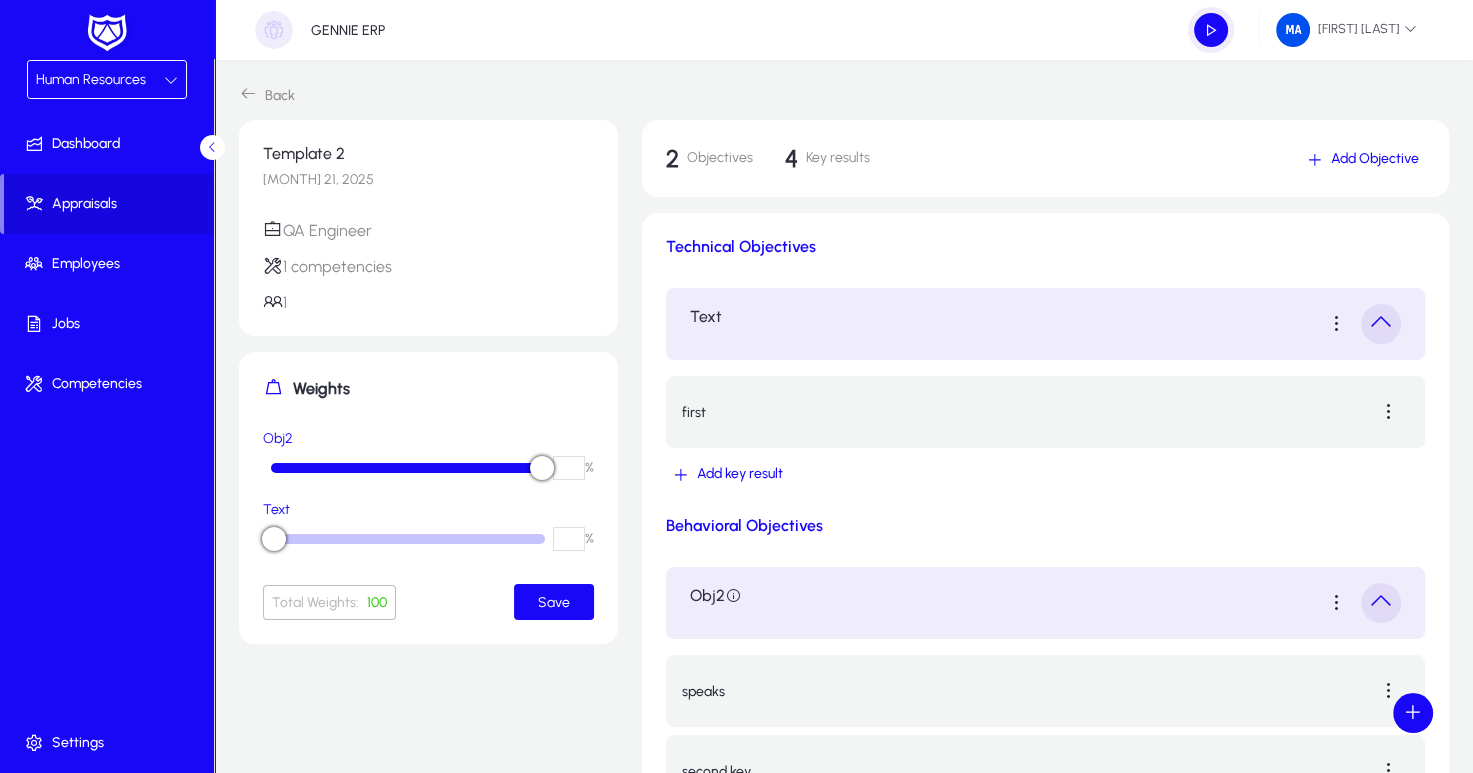 click on "Text" 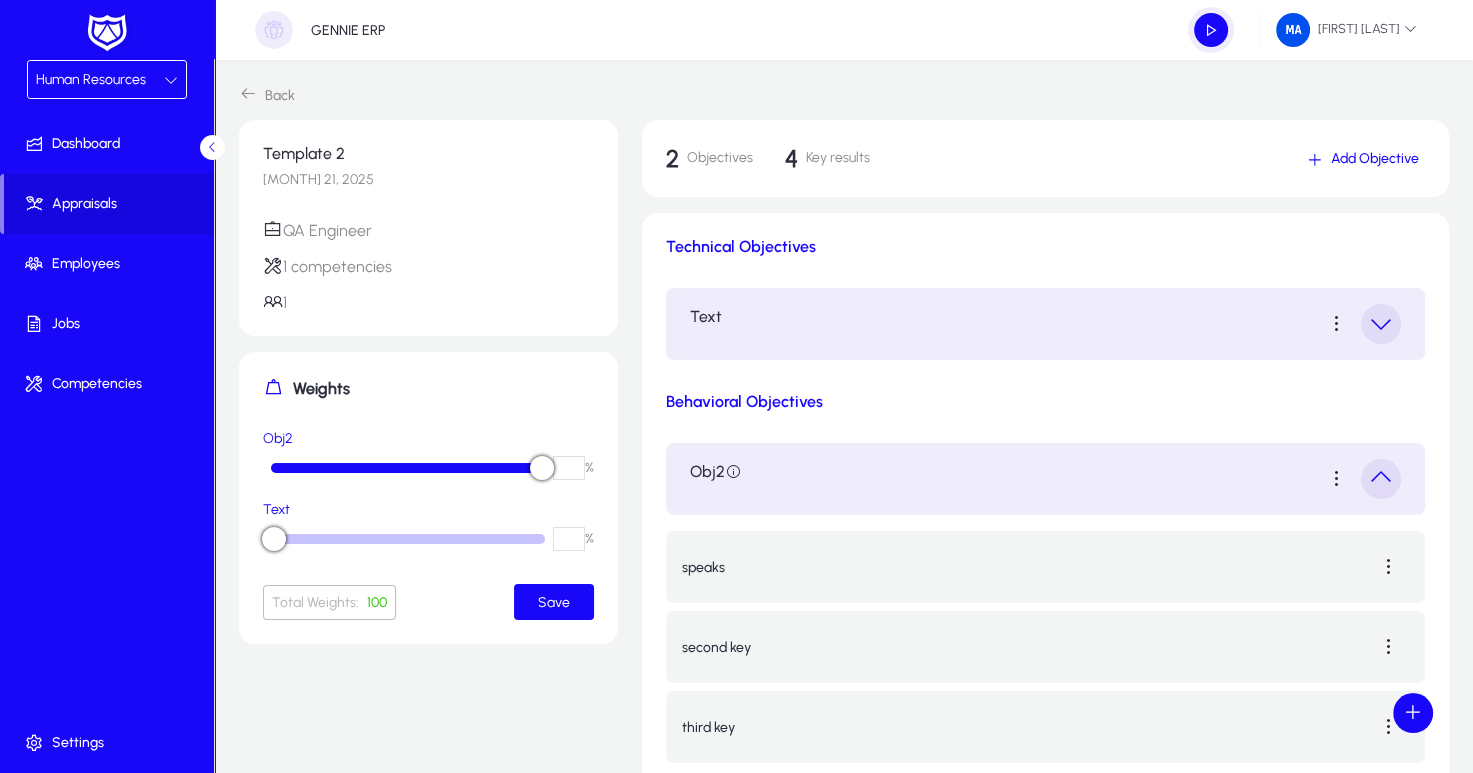 click on "Text" 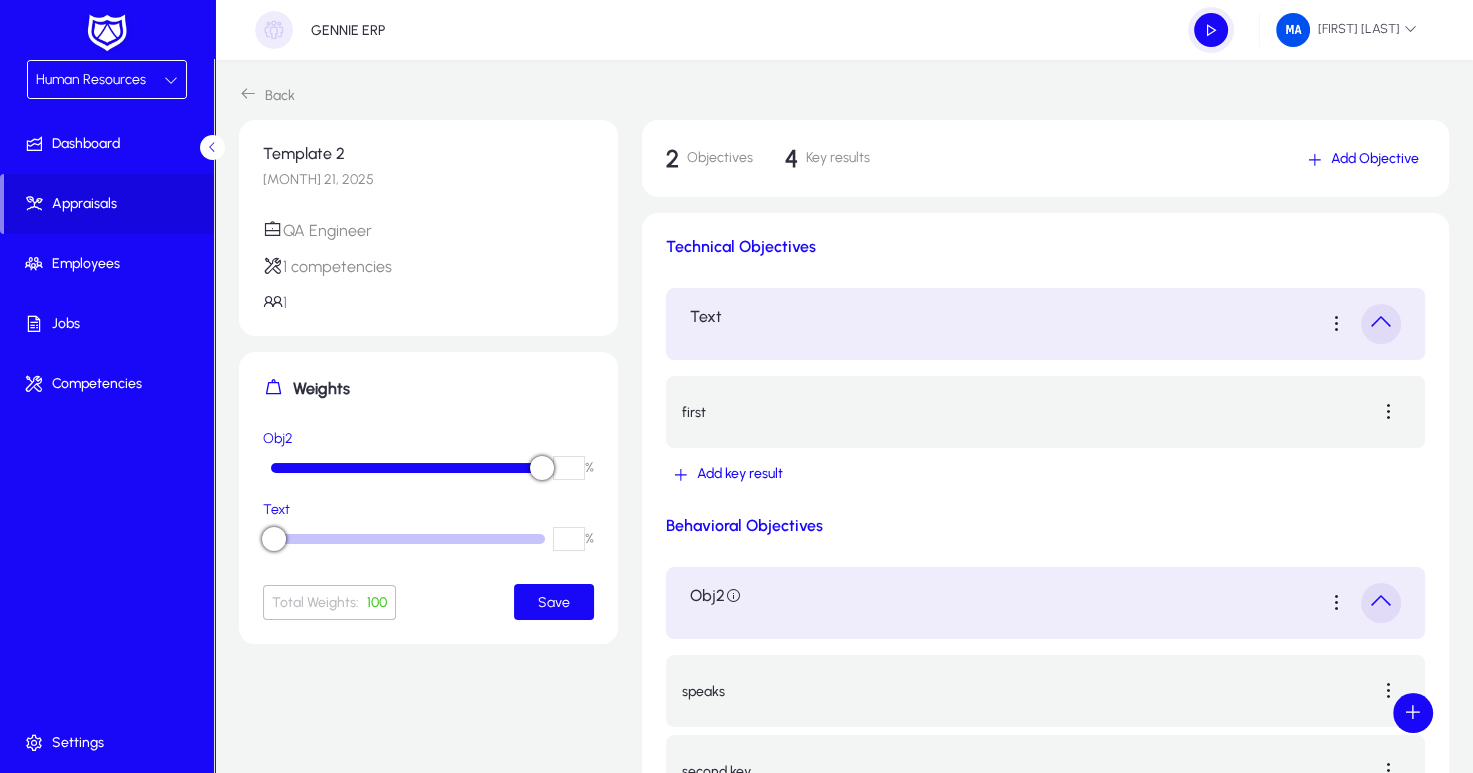 click on "Back" 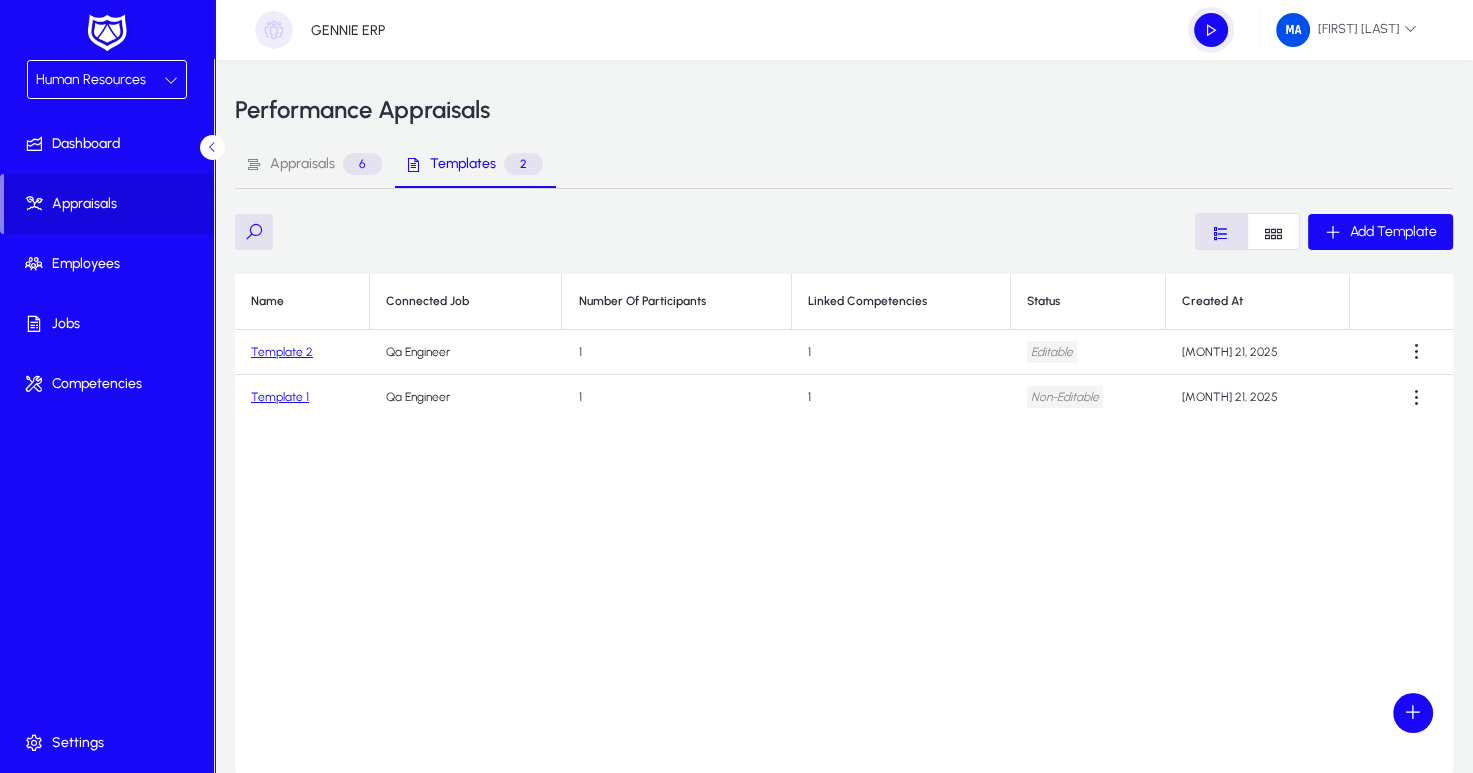 click on "Add Template" 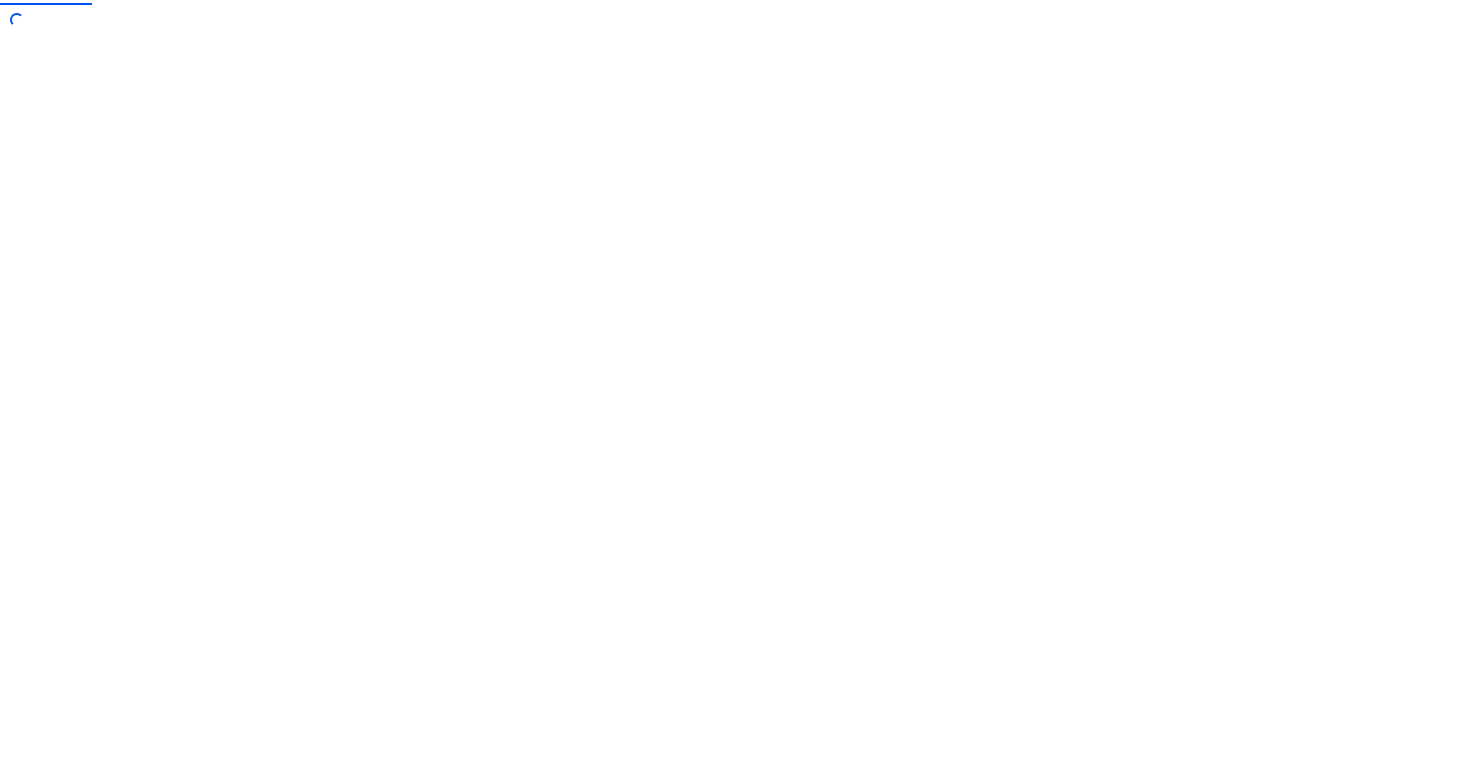 scroll, scrollTop: 0, scrollLeft: 0, axis: both 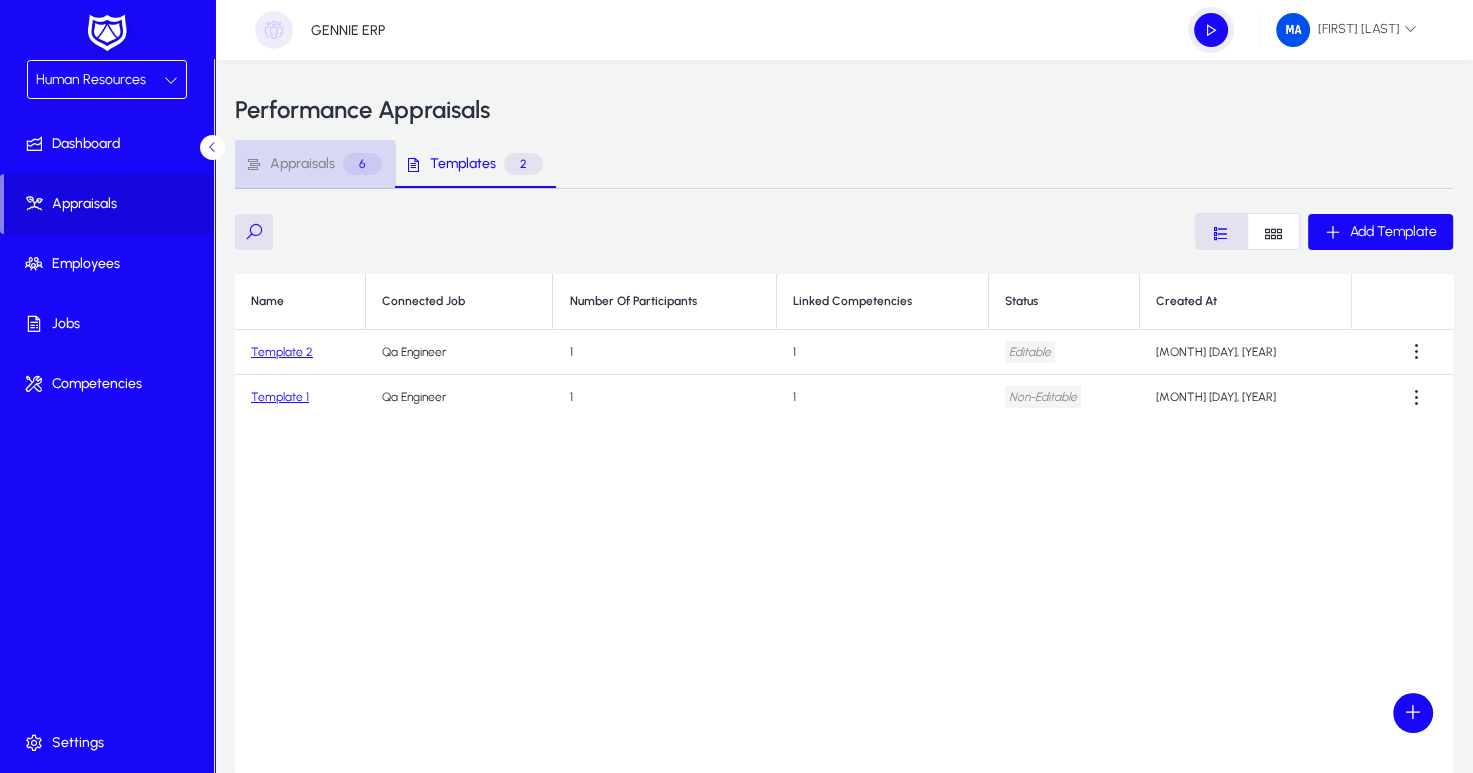 click on "Appraisals" at bounding box center (302, 164) 